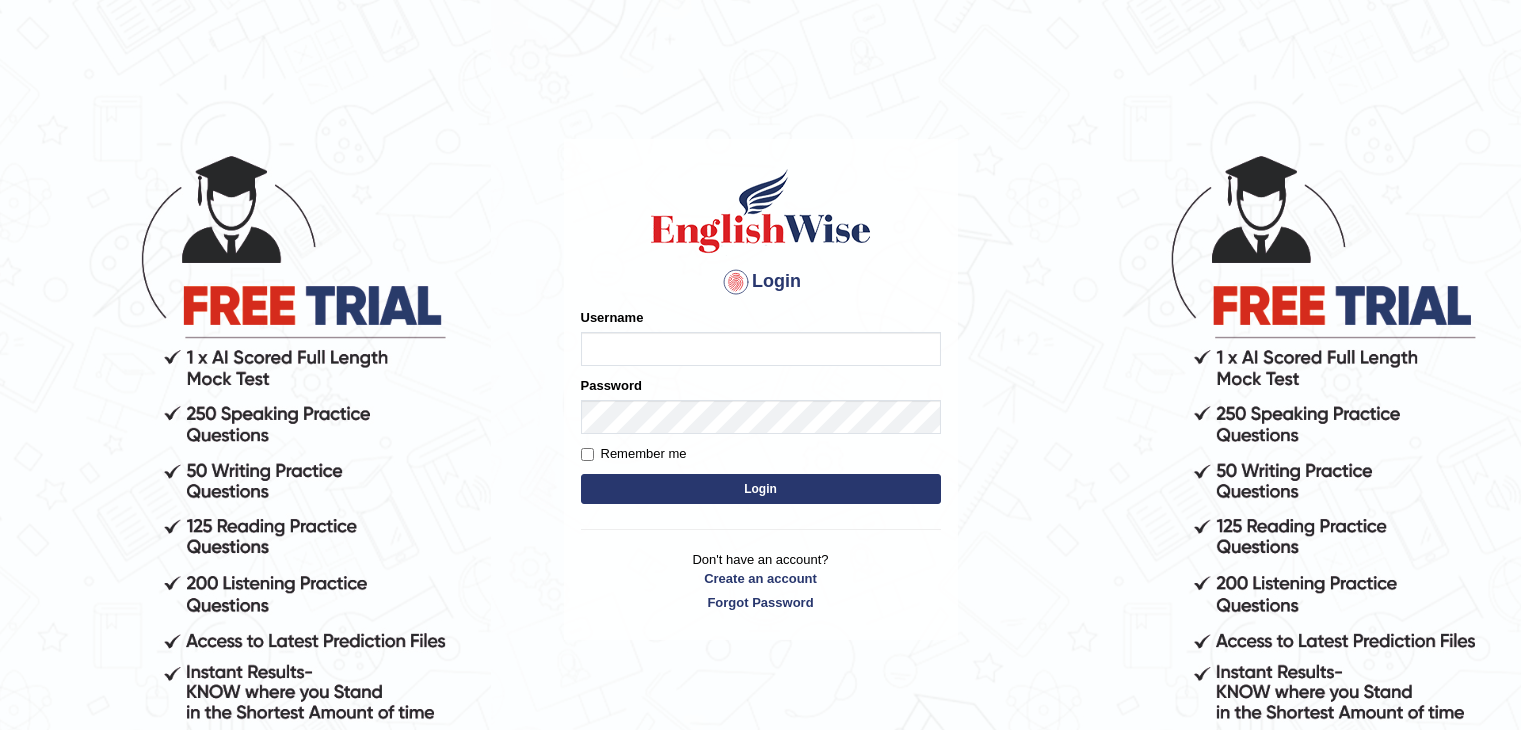 scroll, scrollTop: 0, scrollLeft: 0, axis: both 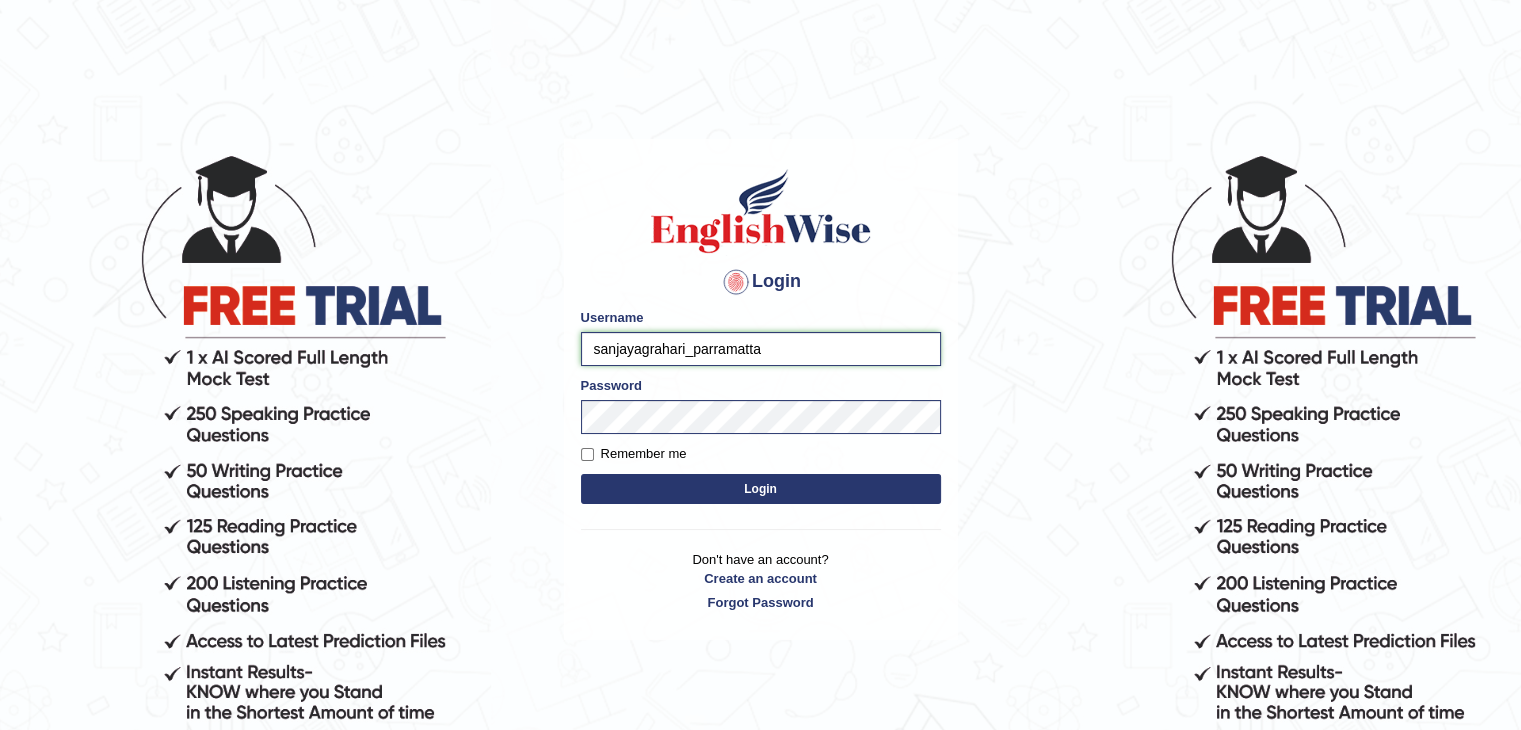click on "sanjayagrahari_parramatta" at bounding box center [761, 349] 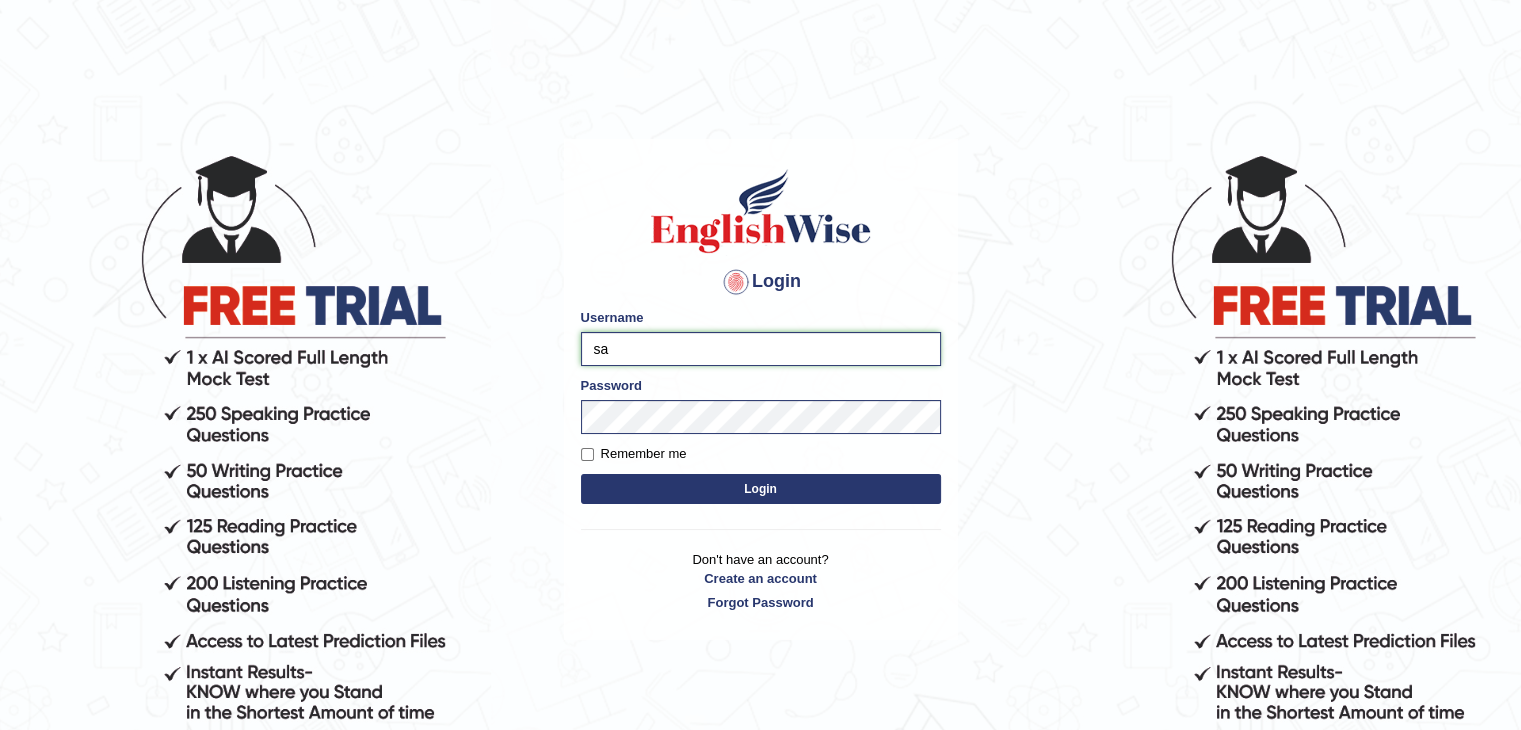 type on "s" 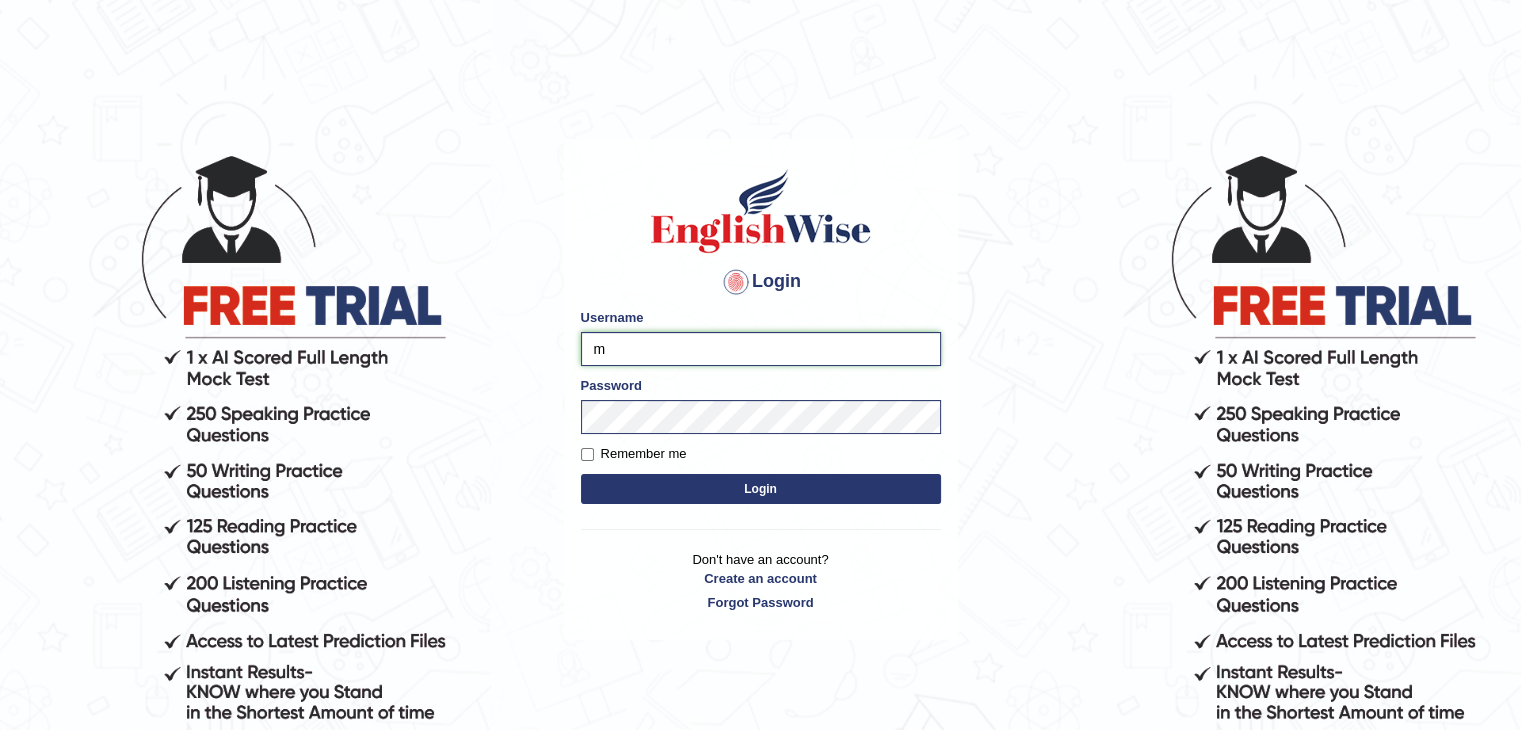 type on "manishchaudhary_parramatta" 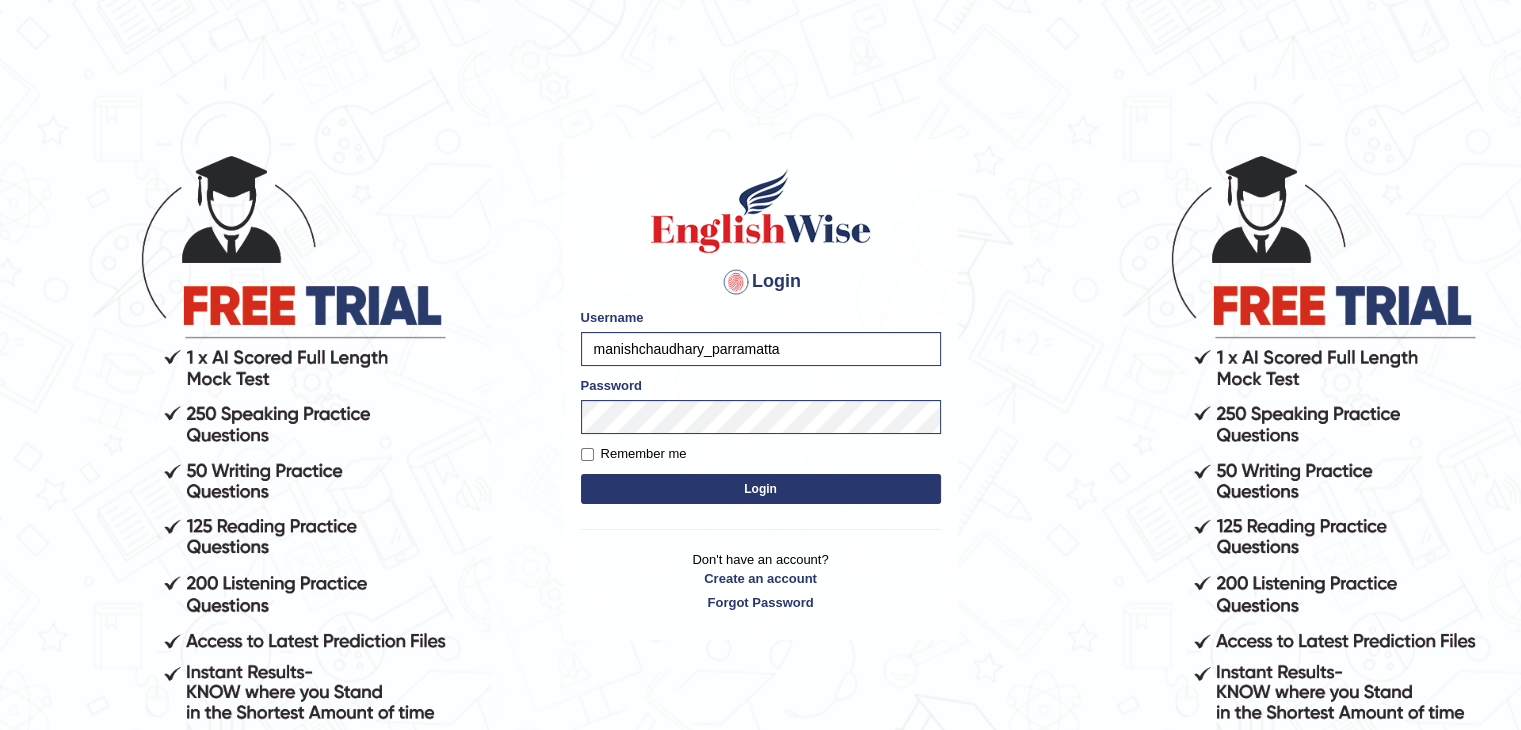 click on "Login" at bounding box center [761, 489] 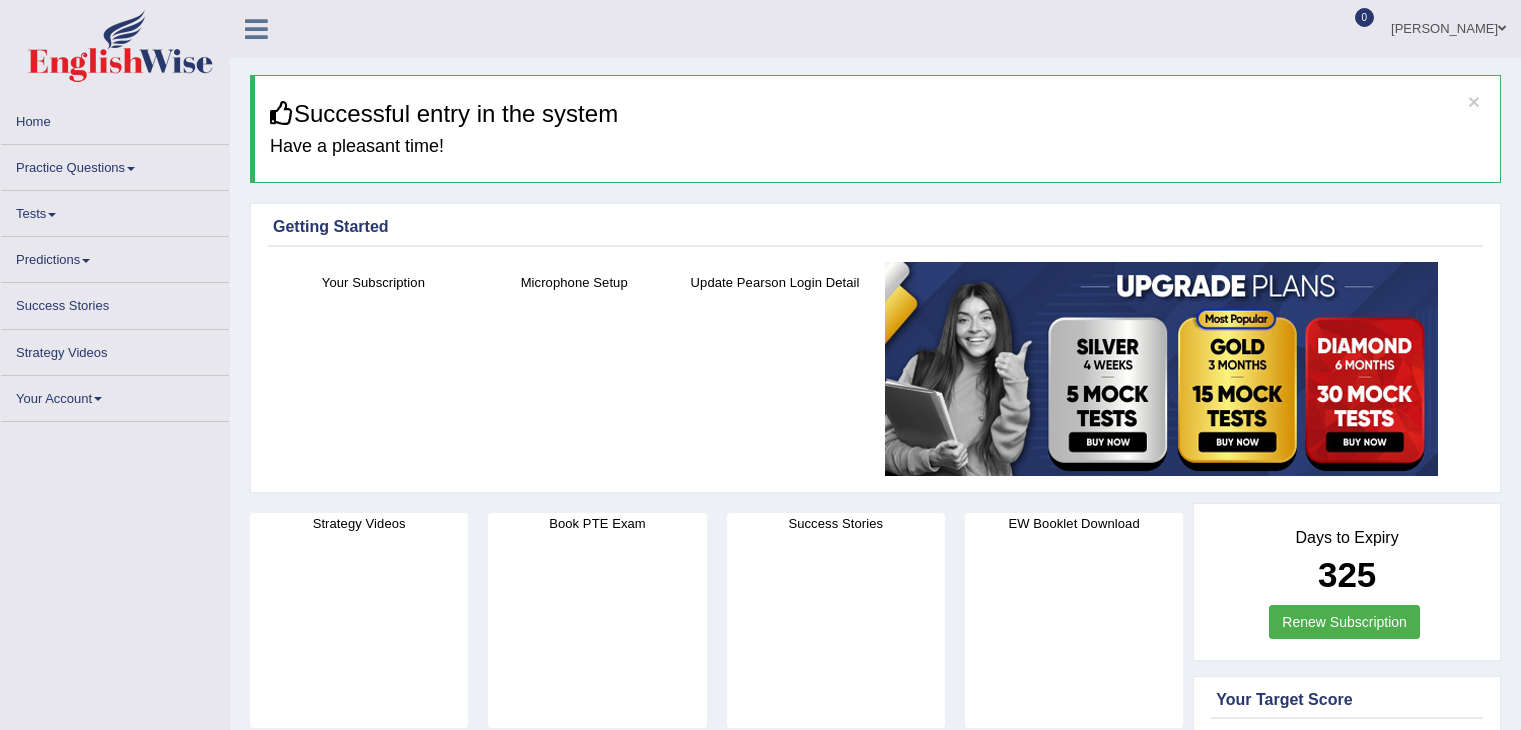 scroll, scrollTop: 0, scrollLeft: 0, axis: both 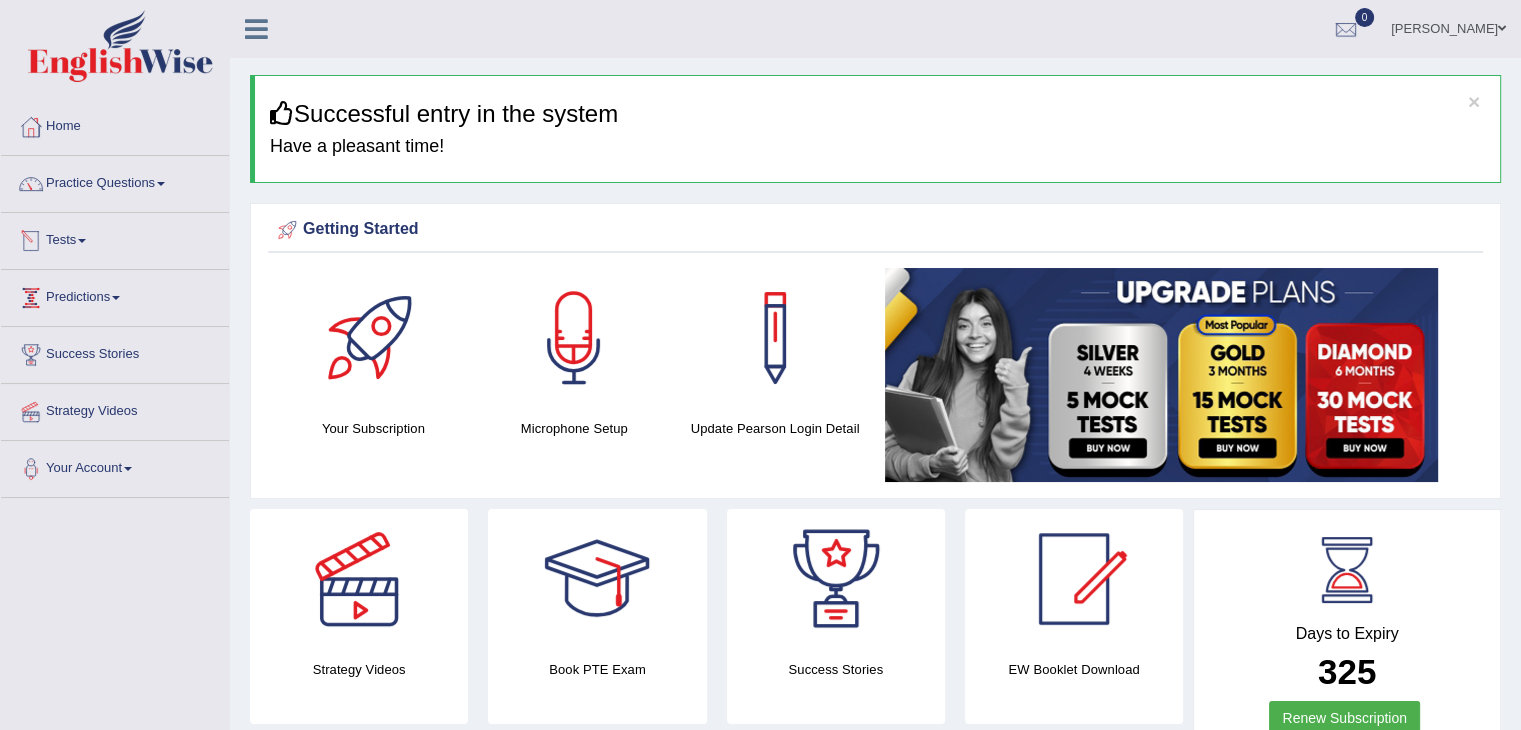 click on "Tests" at bounding box center [115, 238] 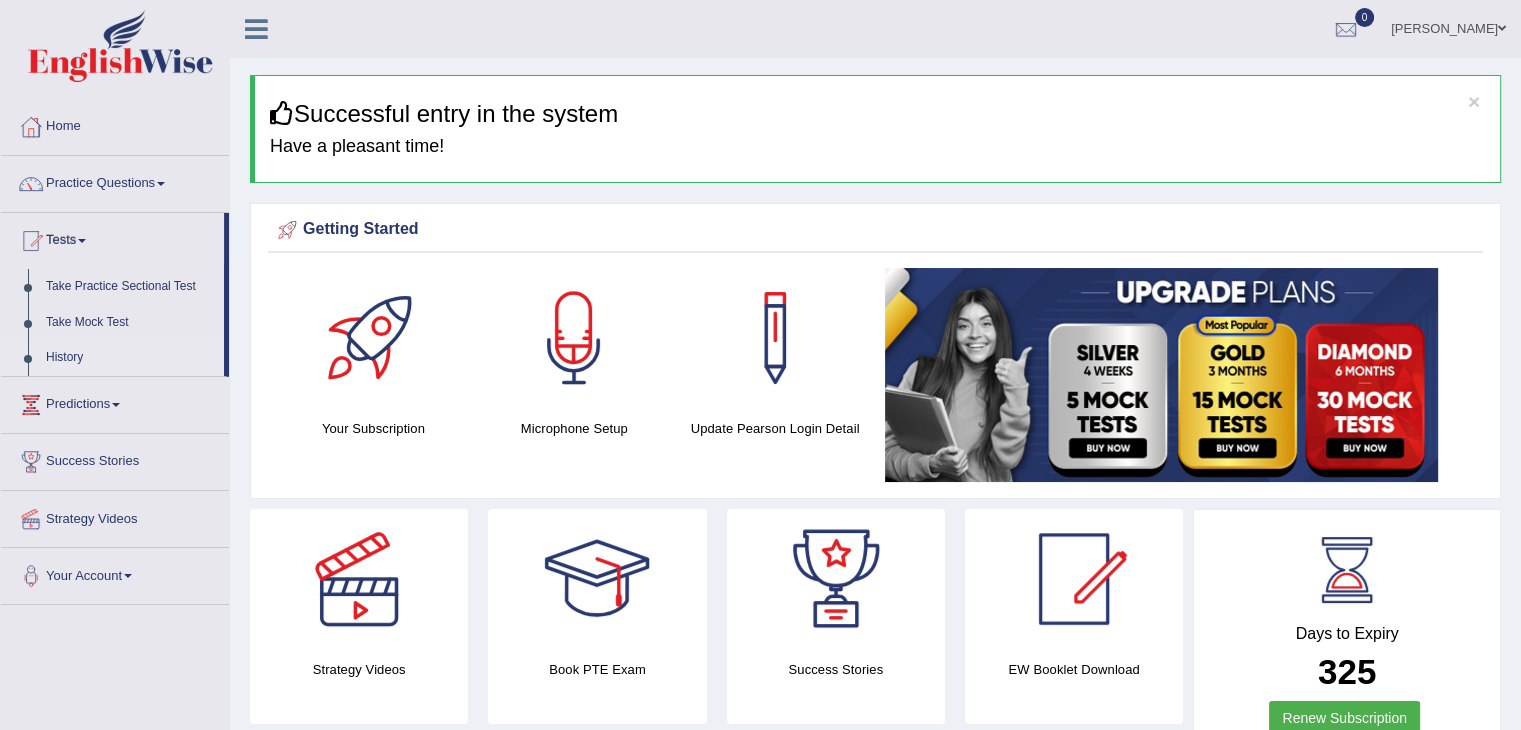click on "History" at bounding box center (130, 358) 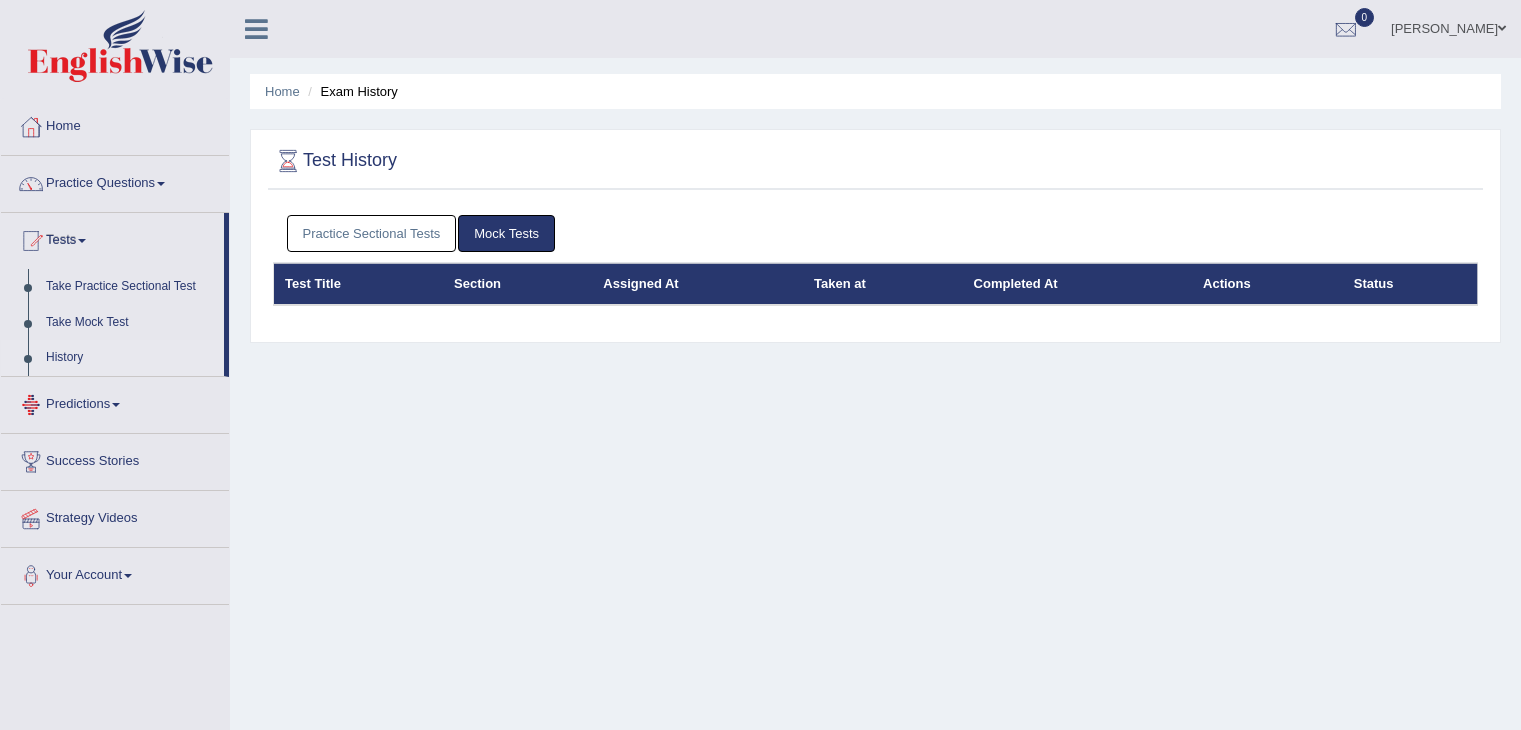 scroll, scrollTop: 0, scrollLeft: 0, axis: both 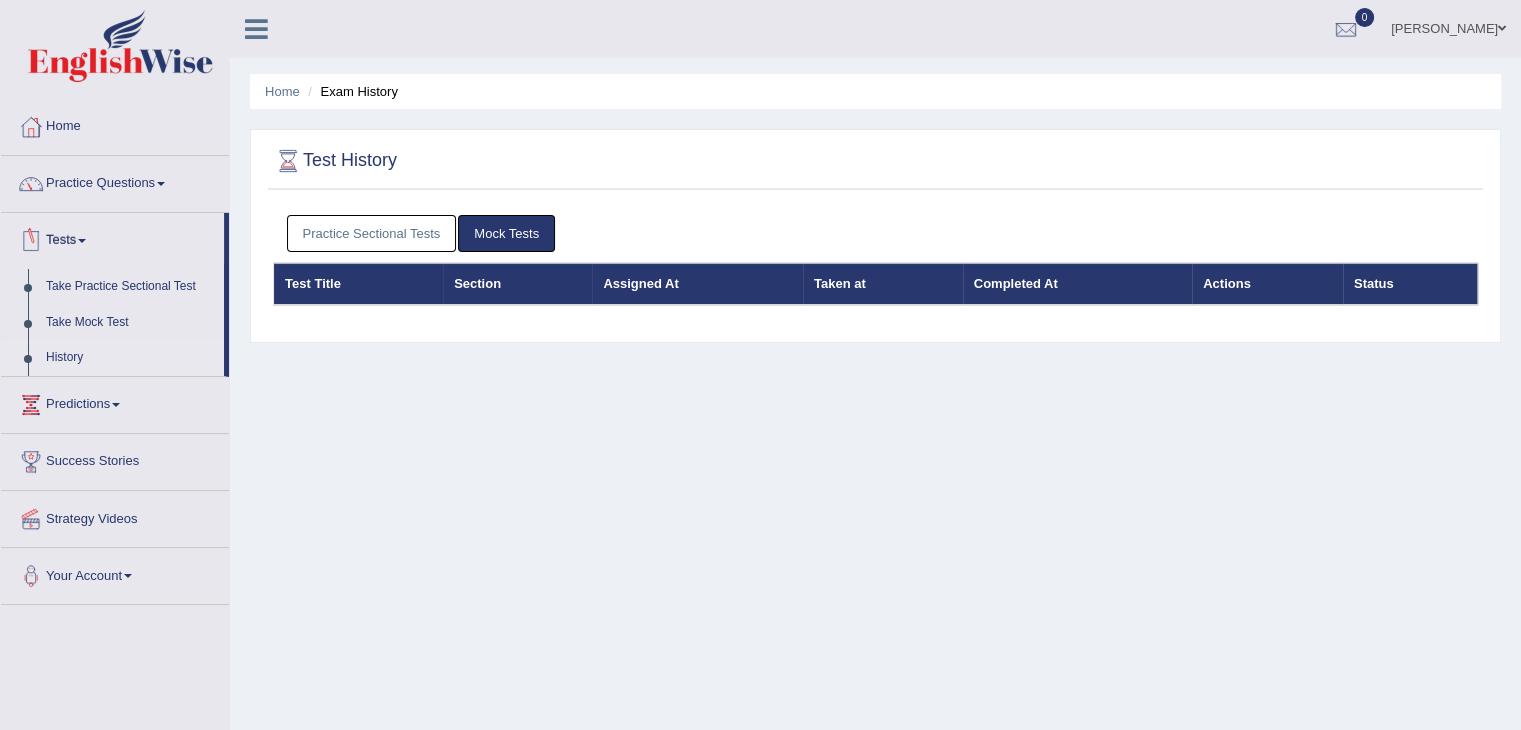 click on "Practice Sectional Tests" at bounding box center (372, 233) 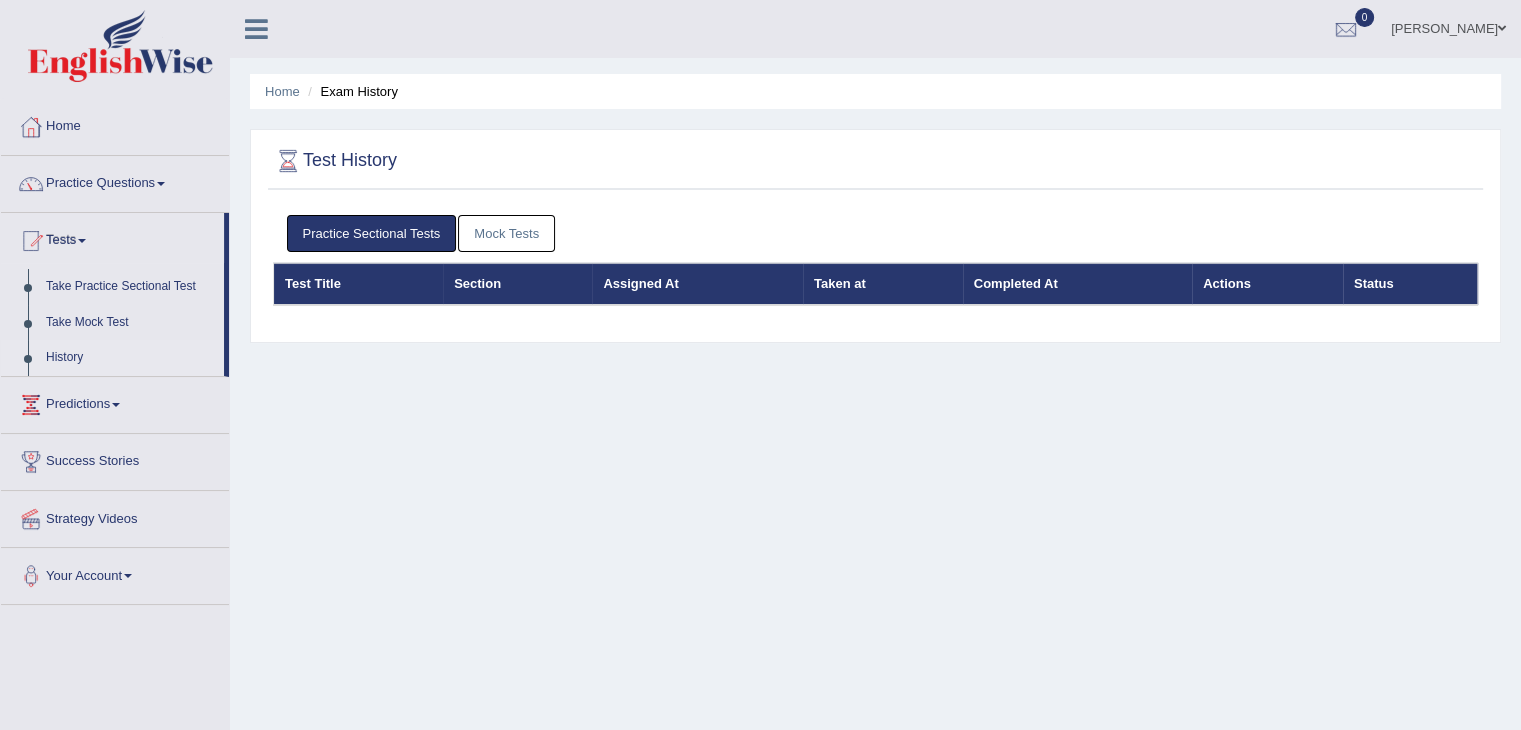 click on "Mock Tests" at bounding box center (506, 233) 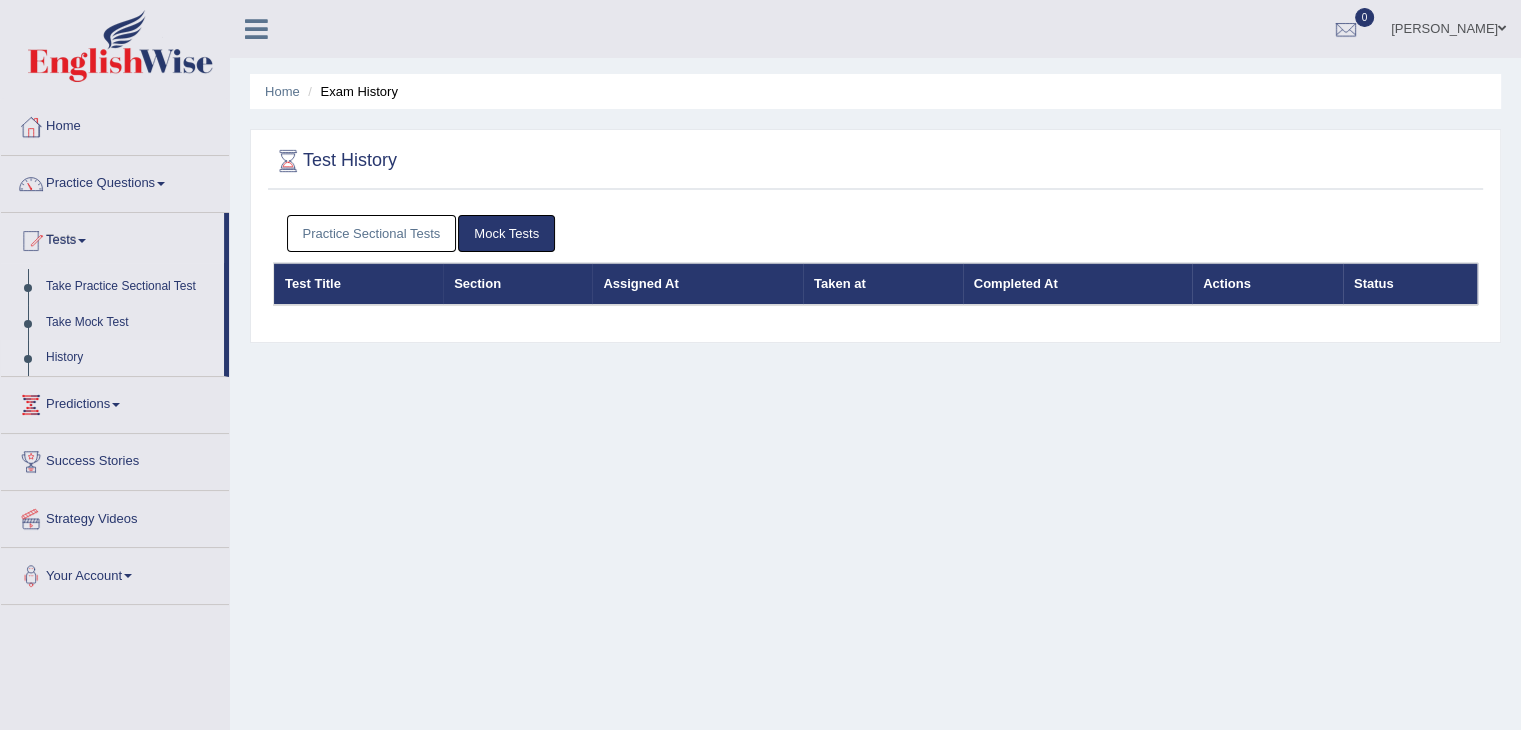 click on "History" at bounding box center (130, 358) 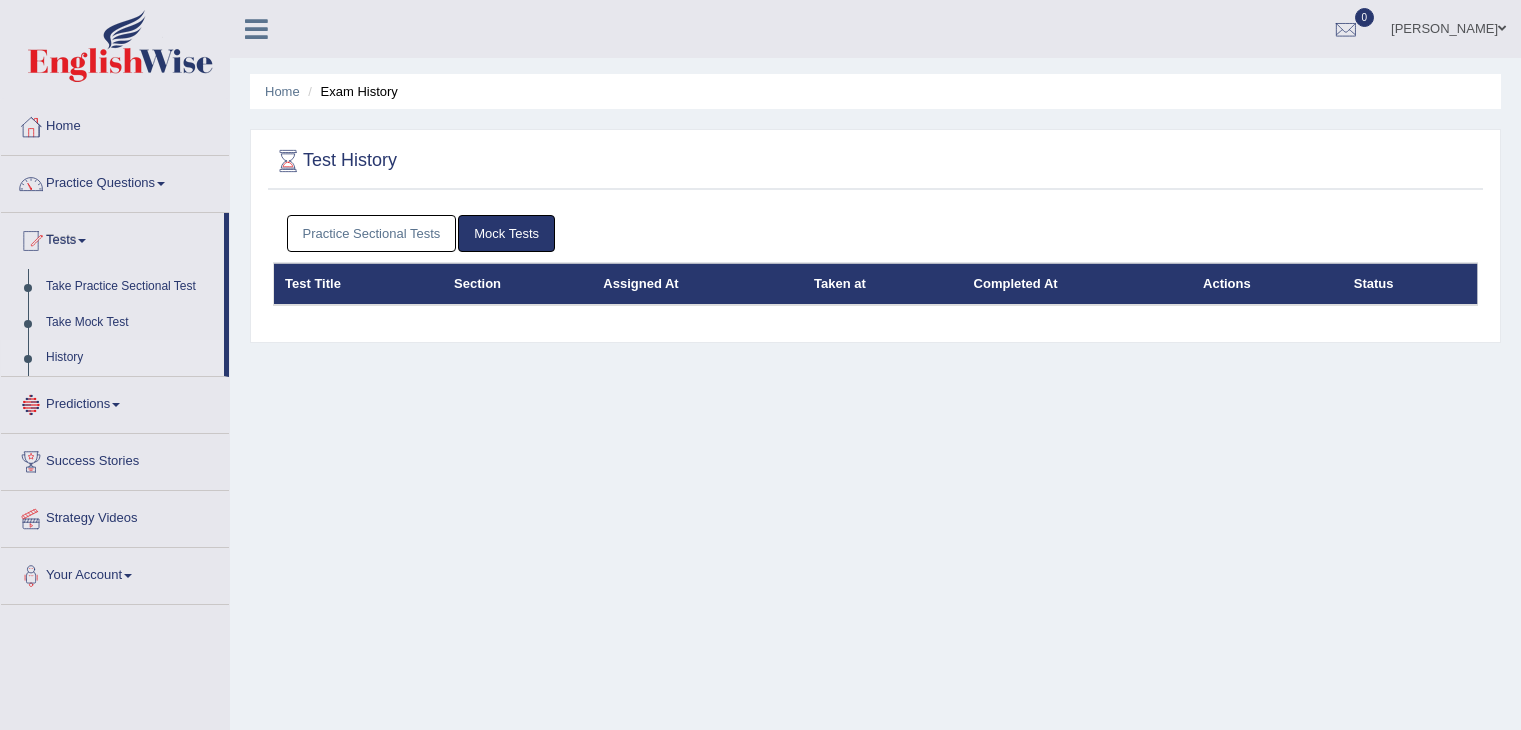 scroll, scrollTop: 0, scrollLeft: 0, axis: both 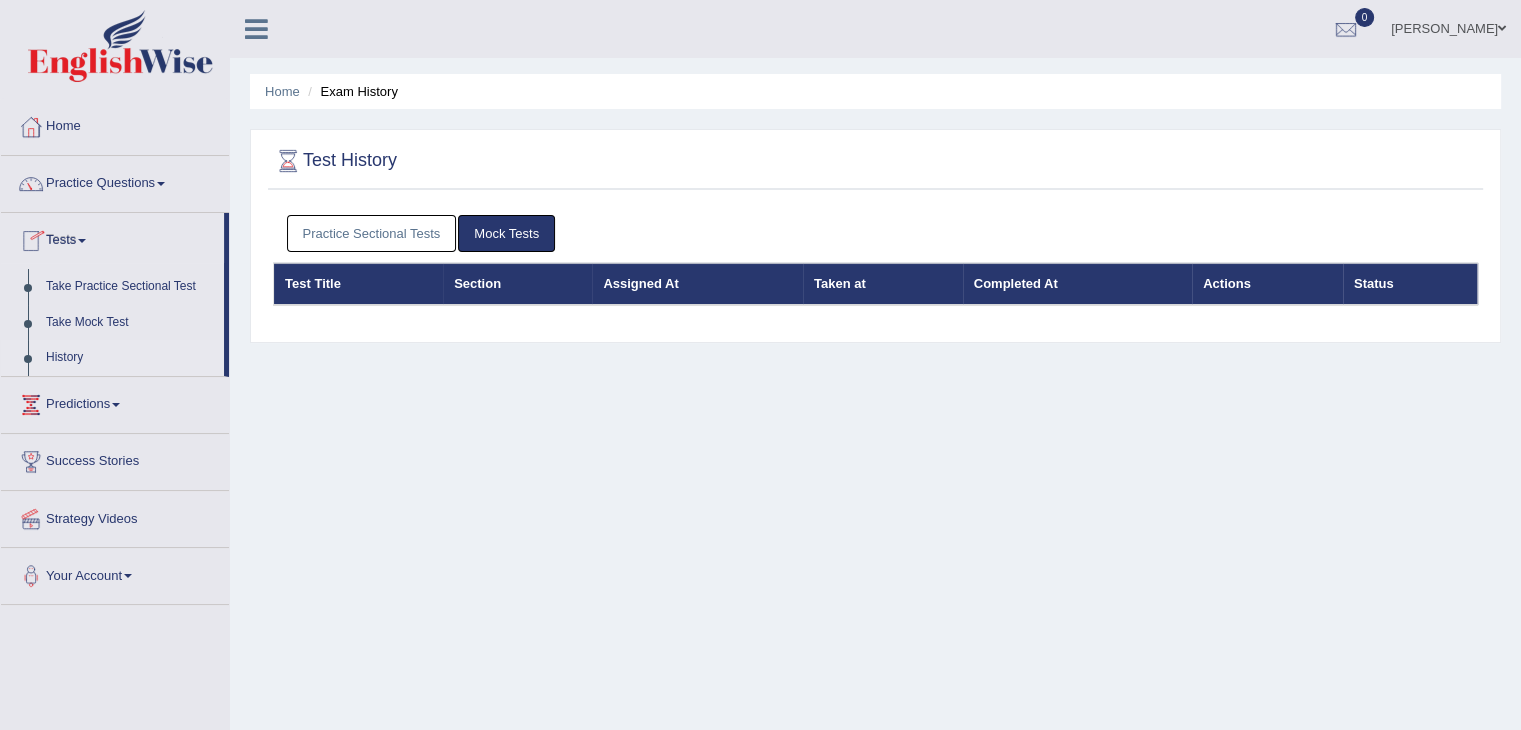 click on "Tests" at bounding box center [112, 238] 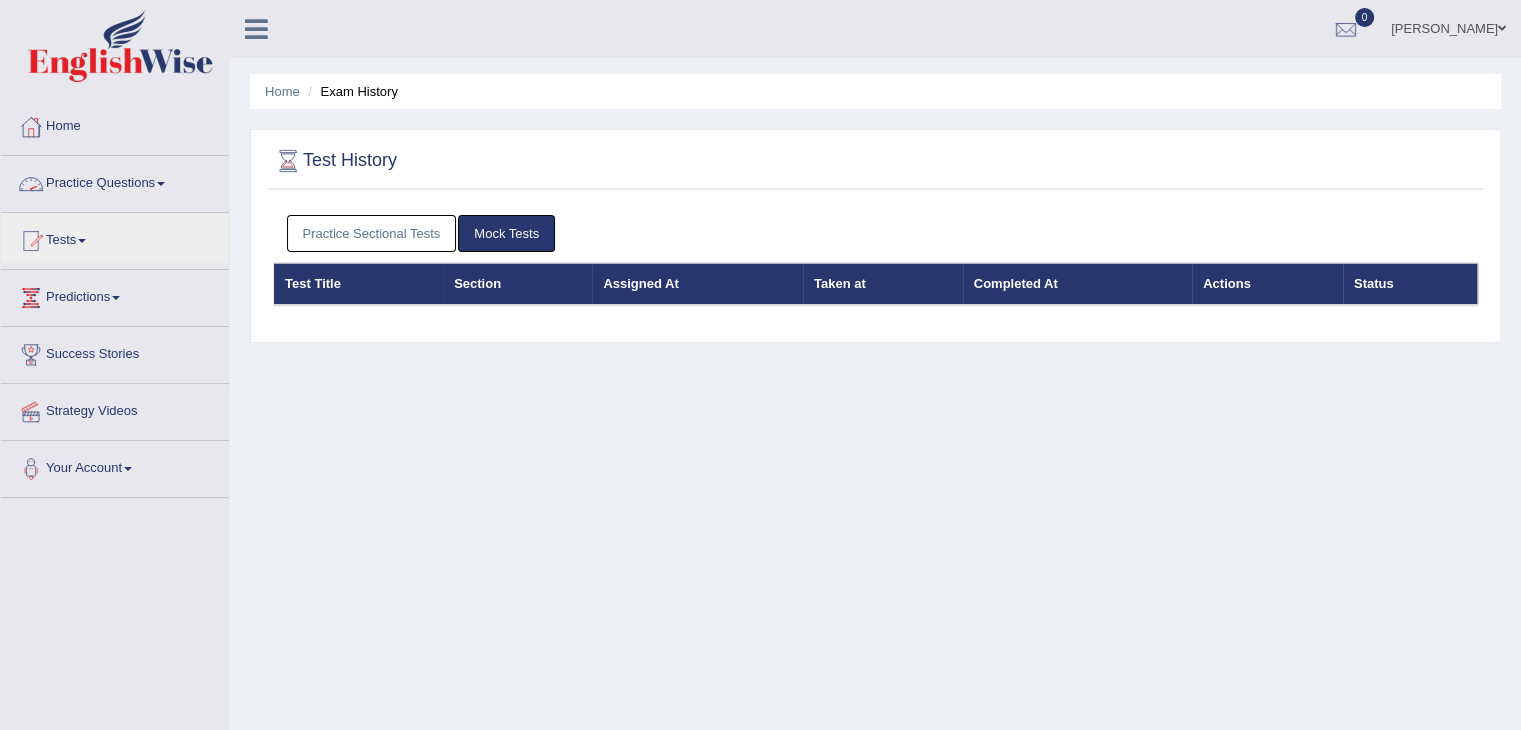 click on "Practice Questions" at bounding box center (115, 181) 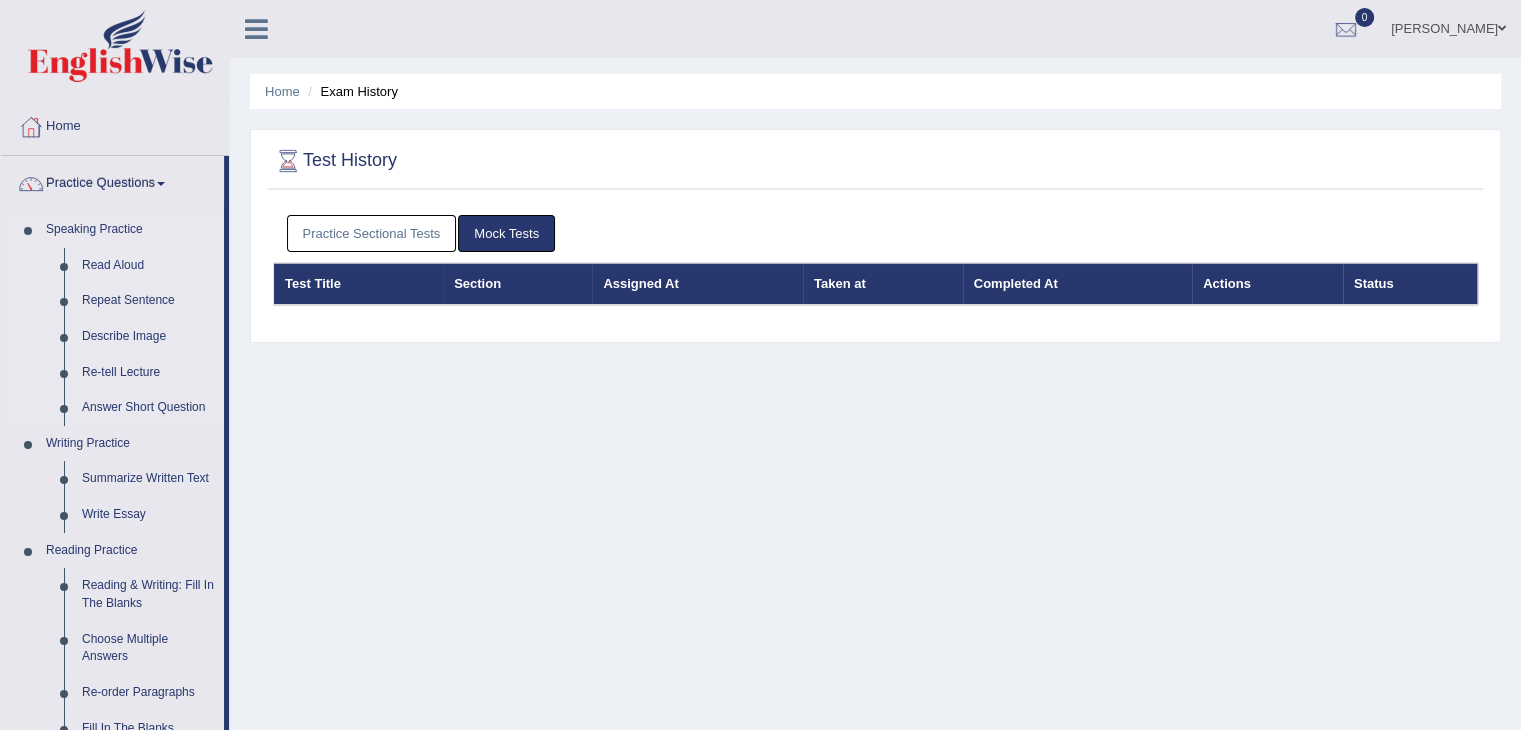 click on "Read Aloud" at bounding box center [148, 266] 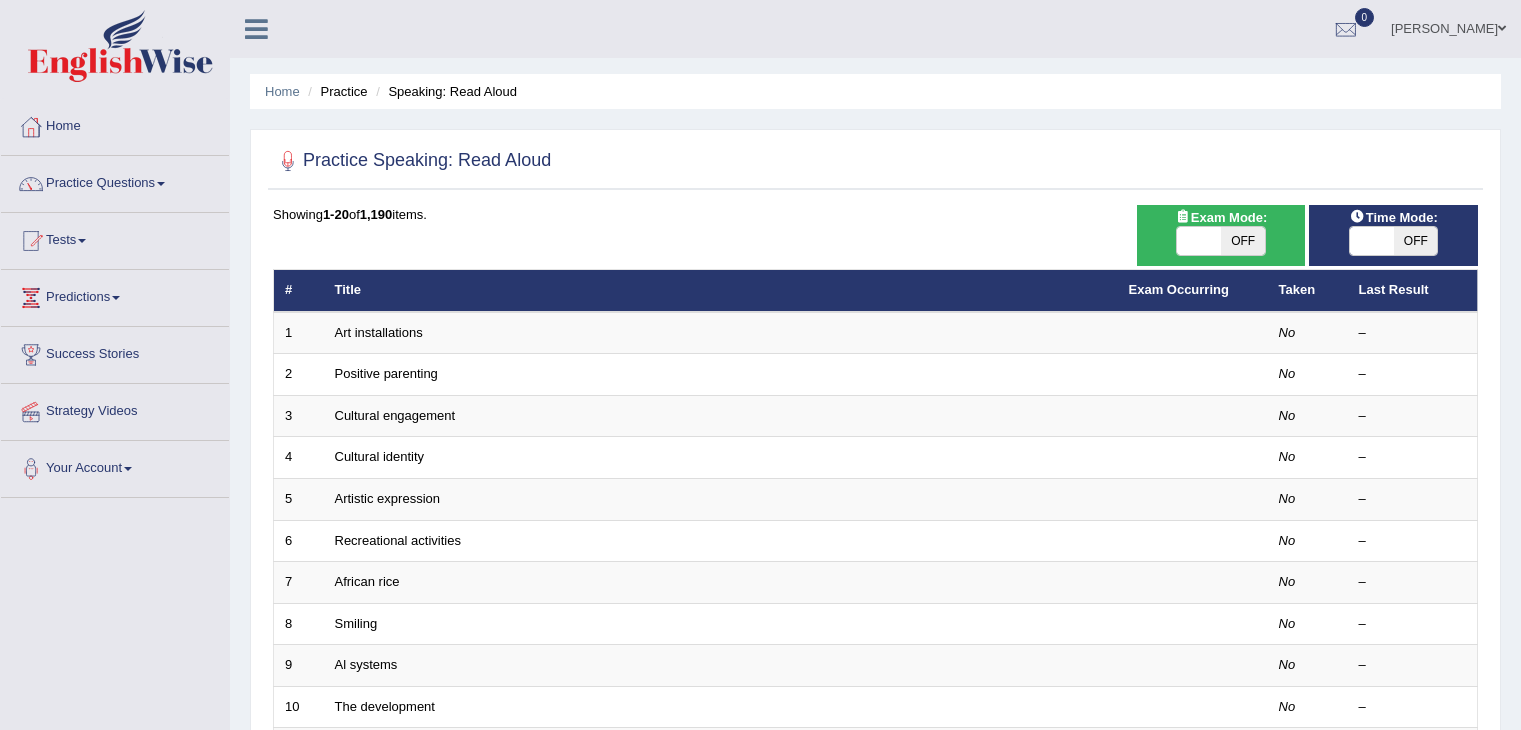 scroll, scrollTop: 0, scrollLeft: 0, axis: both 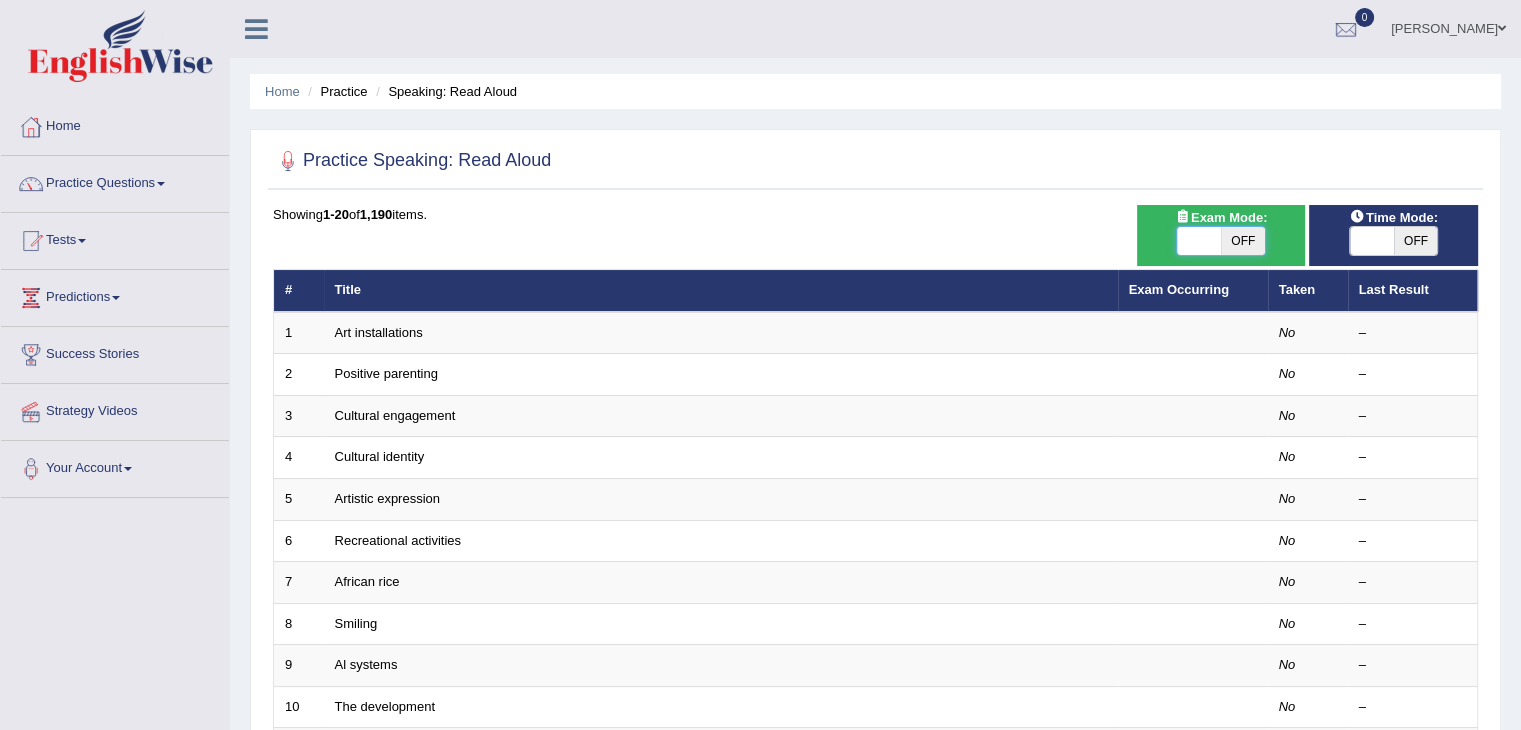 click at bounding box center (1199, 241) 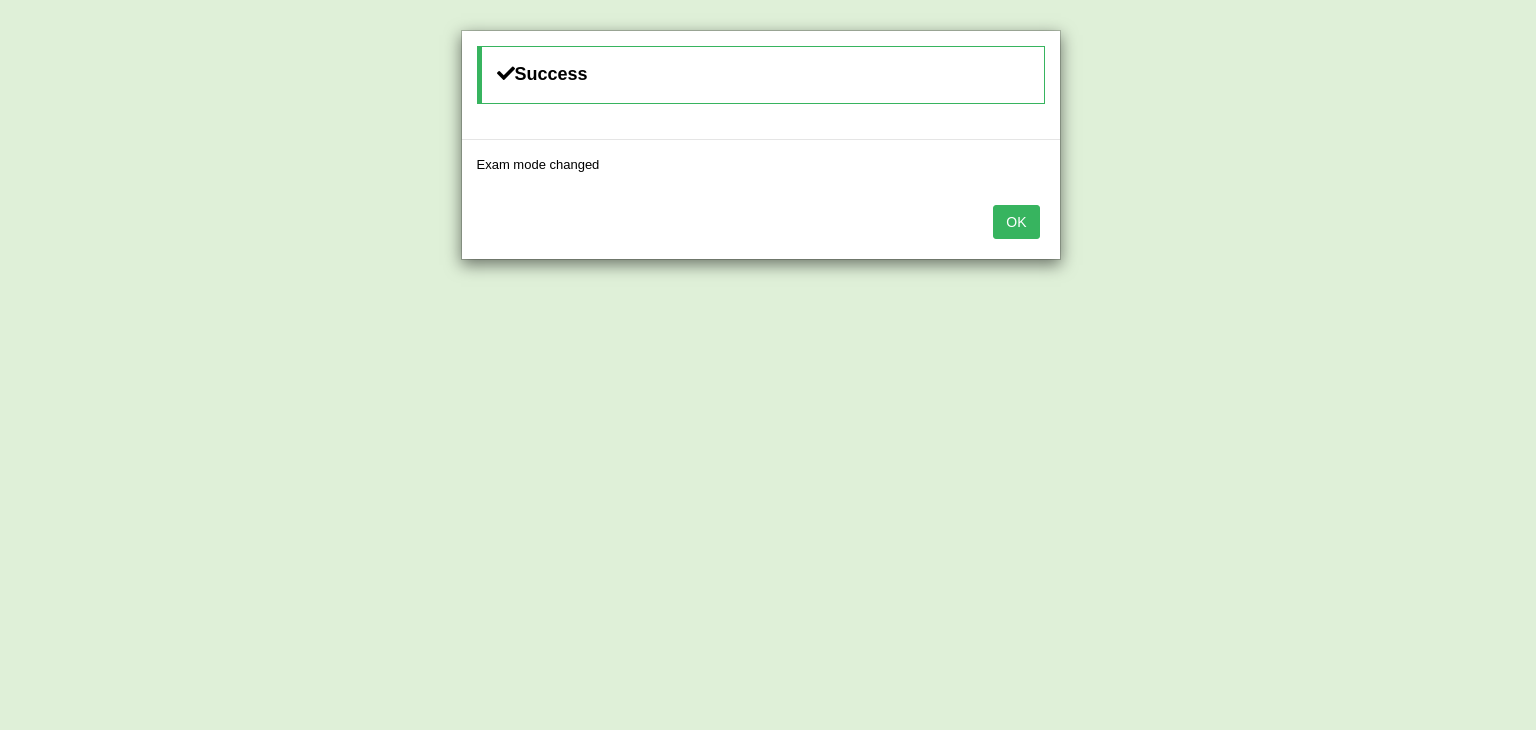 click on "OK" at bounding box center (1016, 222) 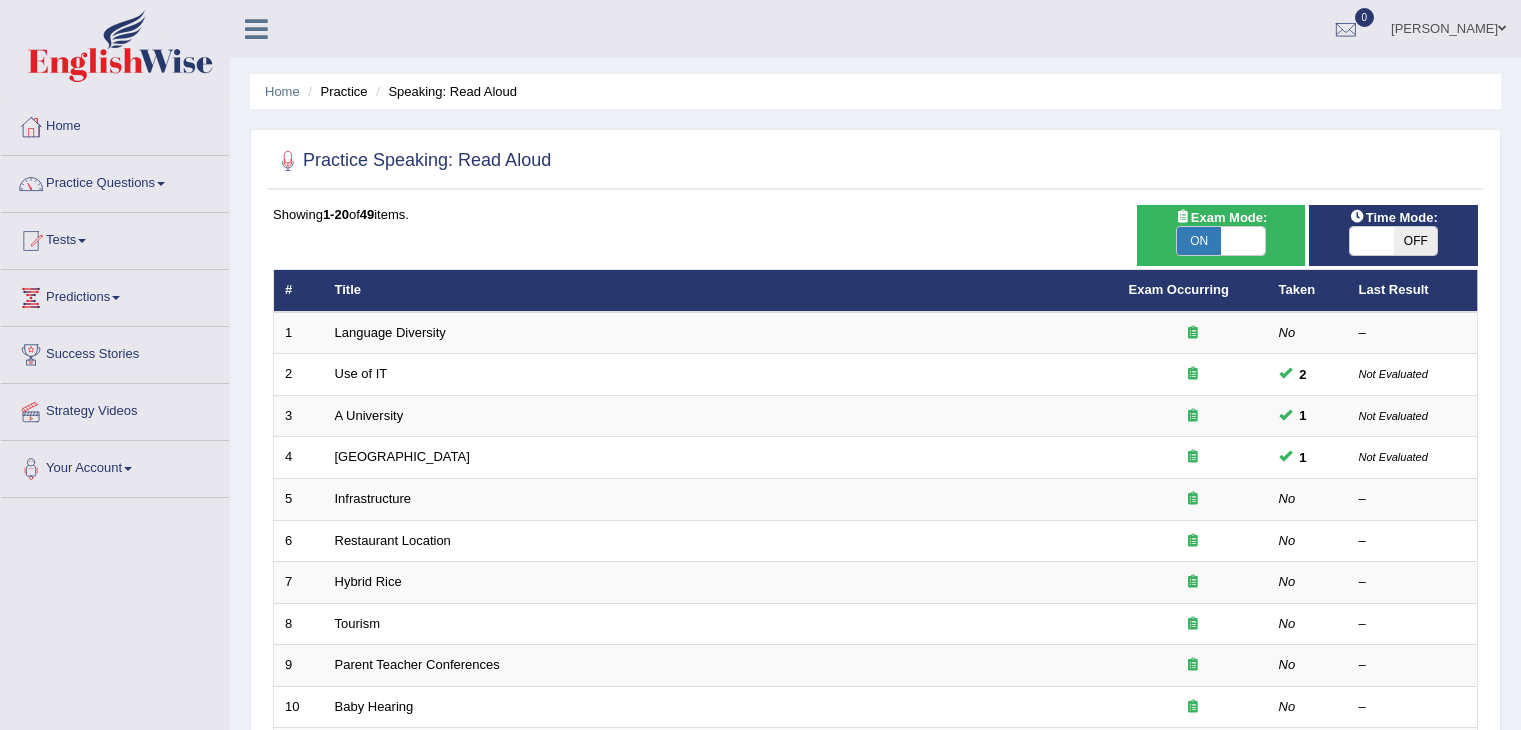 scroll, scrollTop: 0, scrollLeft: 0, axis: both 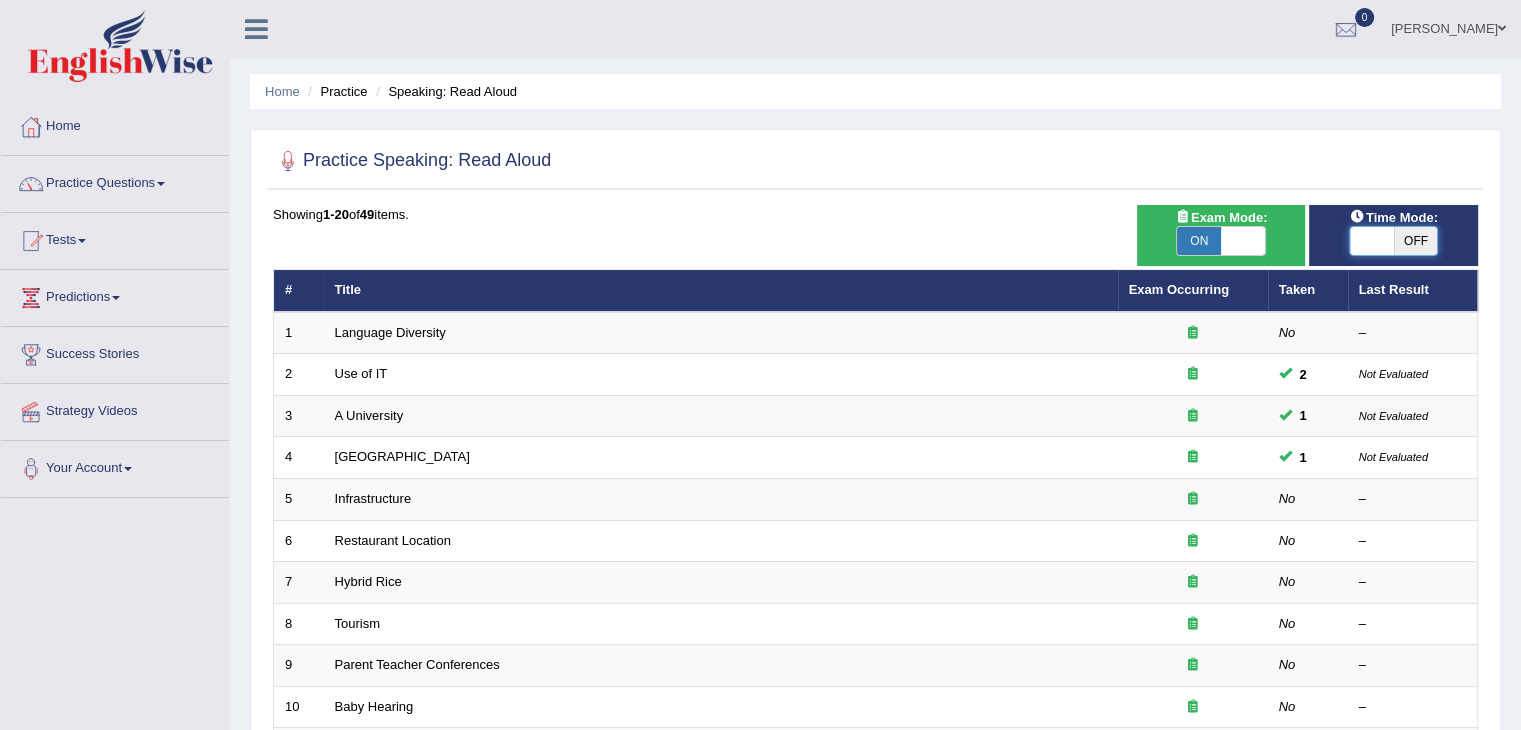click at bounding box center (1372, 241) 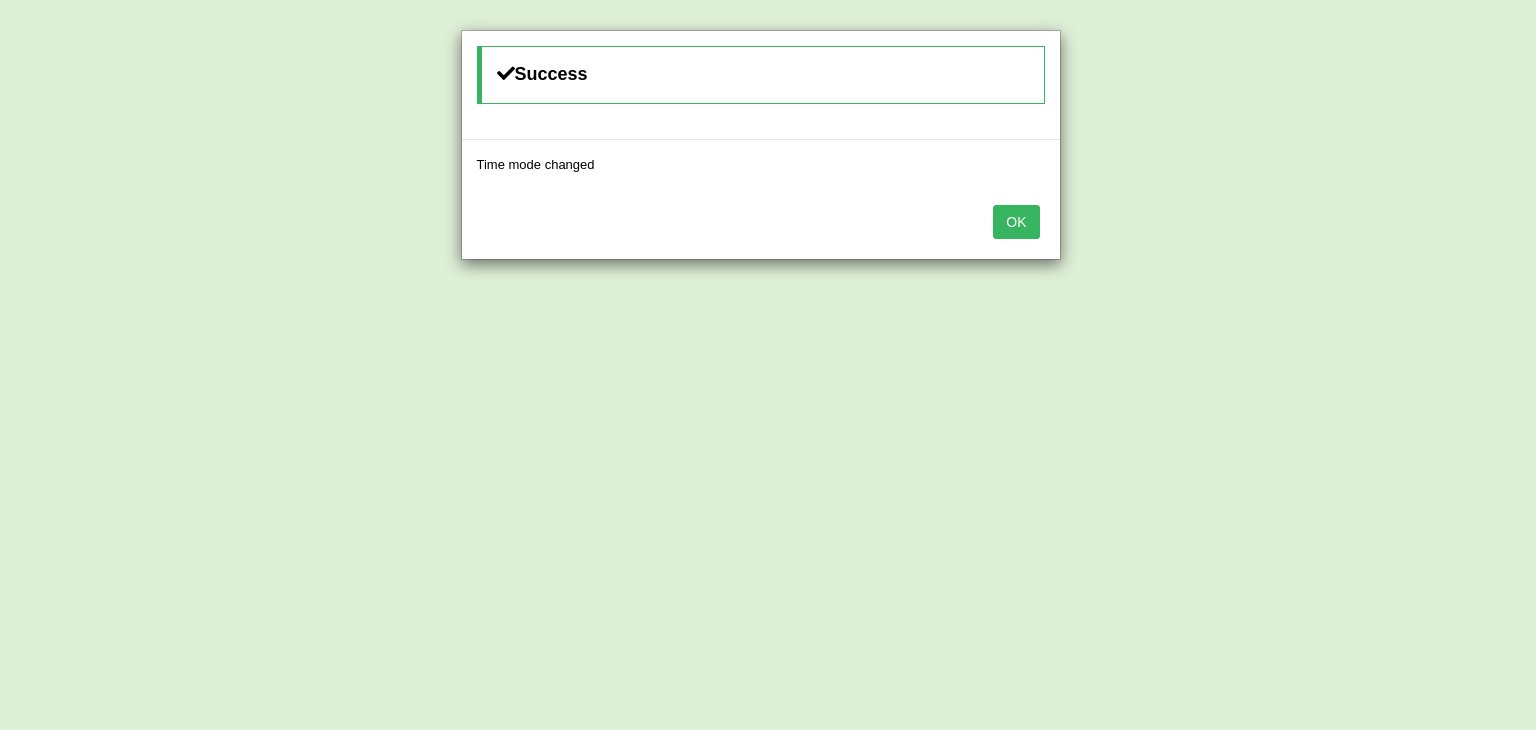 click on "OK" at bounding box center (1016, 222) 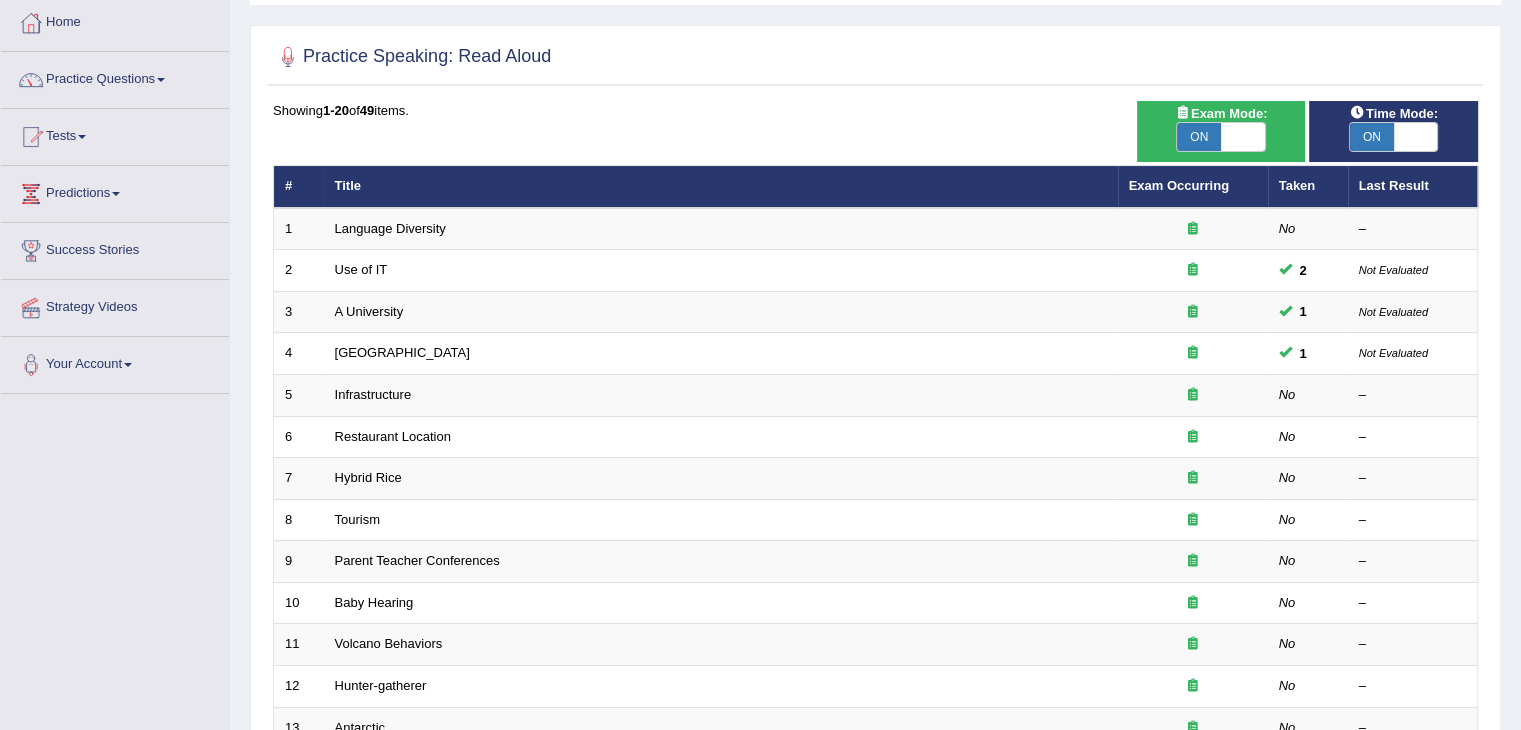 scroll, scrollTop: 0, scrollLeft: 0, axis: both 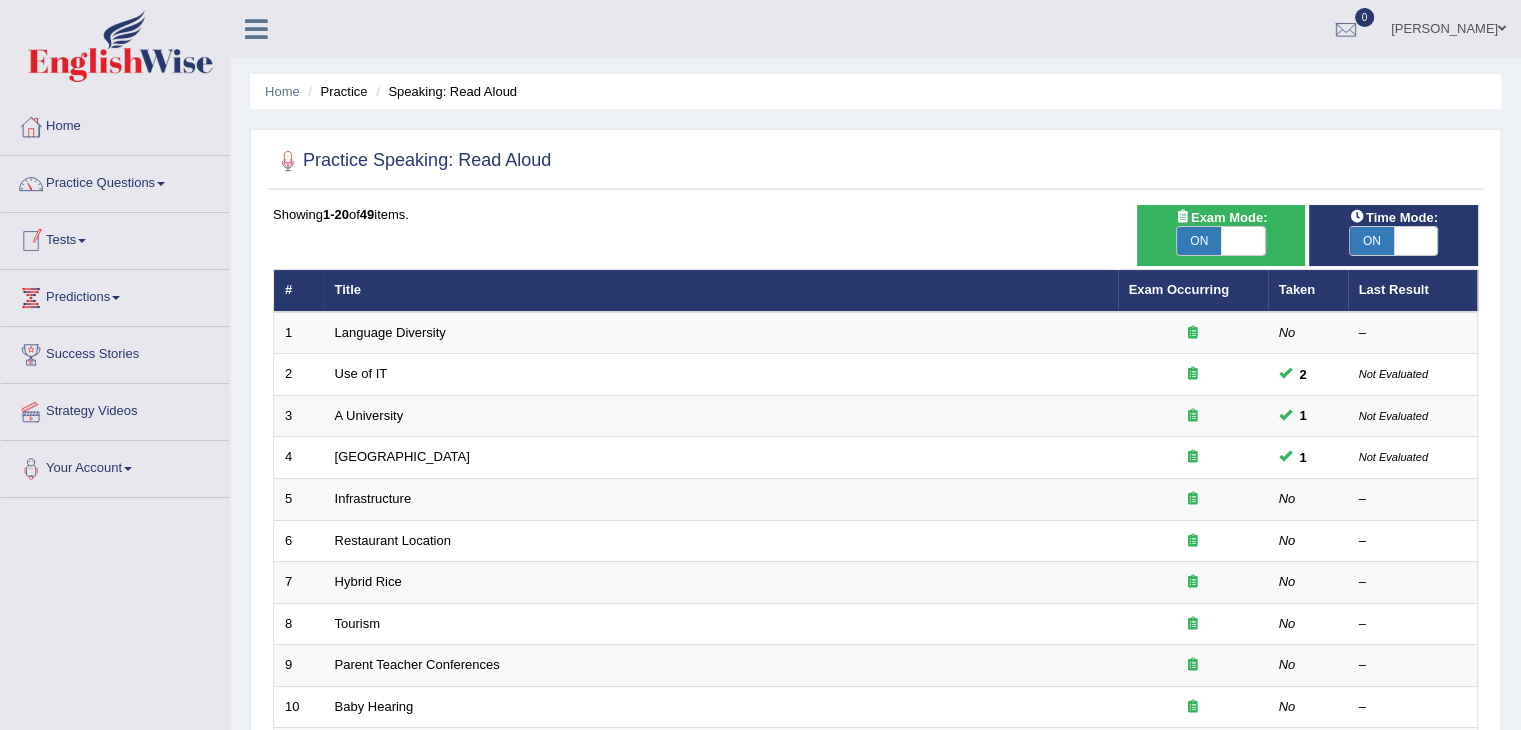 click on "Tests" at bounding box center [115, 238] 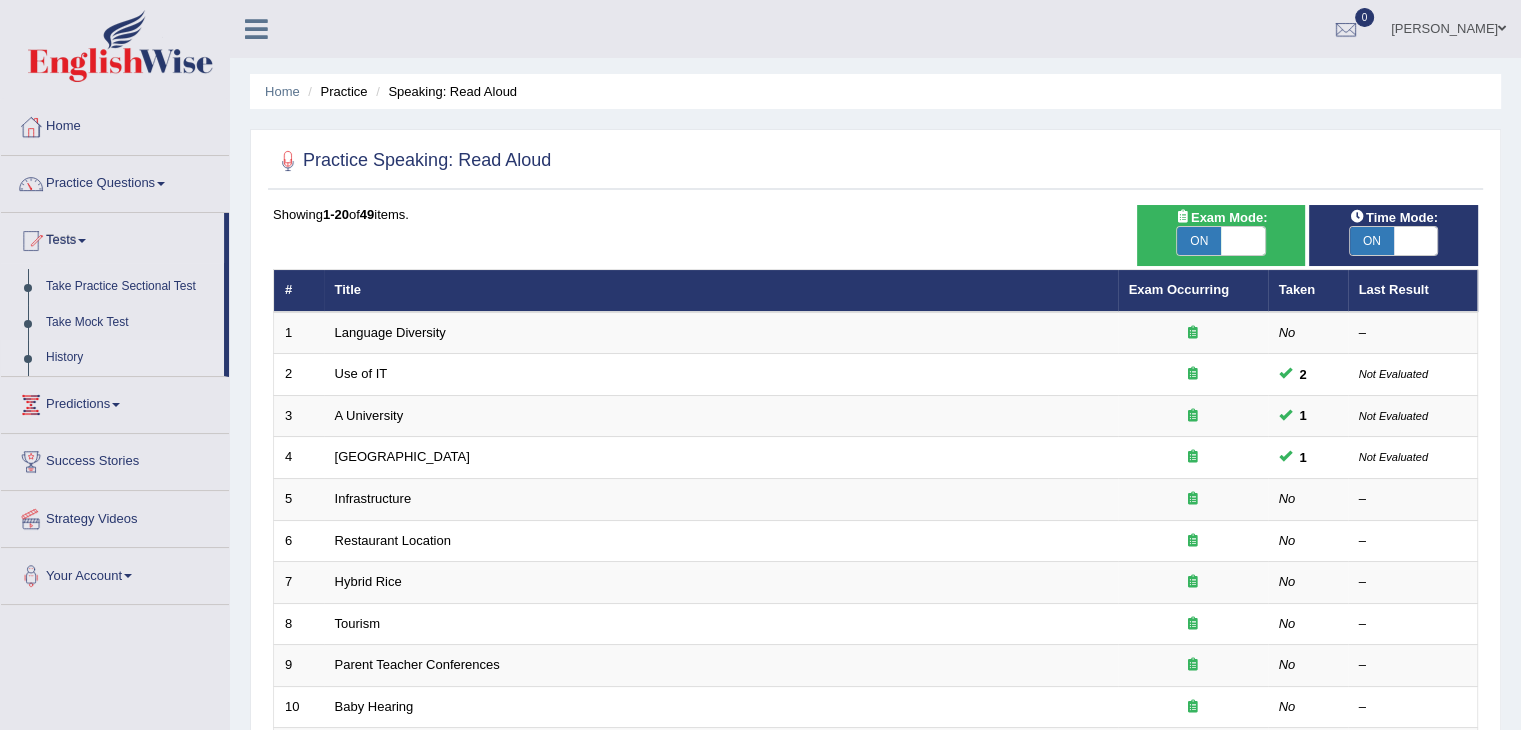 click on "History" at bounding box center [130, 358] 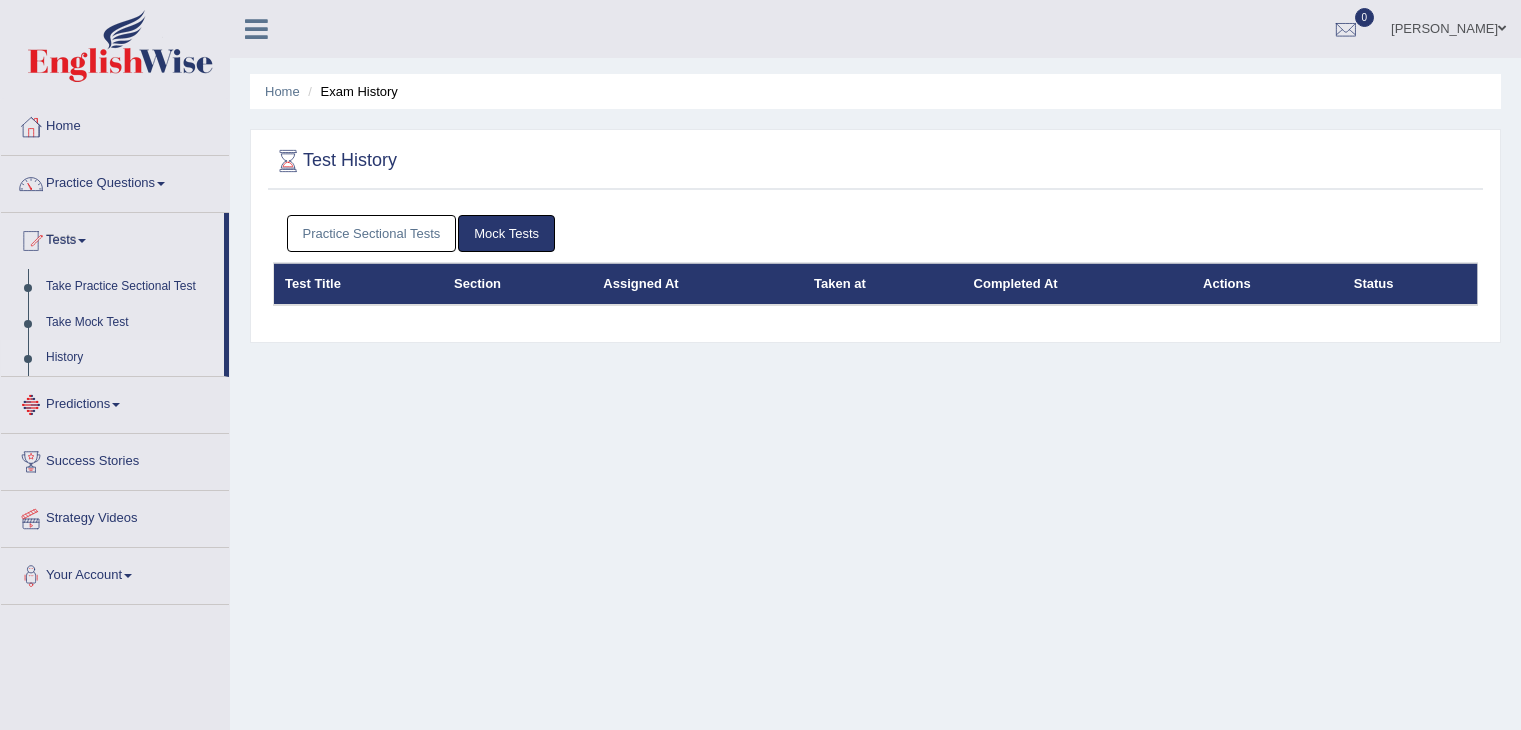 scroll, scrollTop: 0, scrollLeft: 0, axis: both 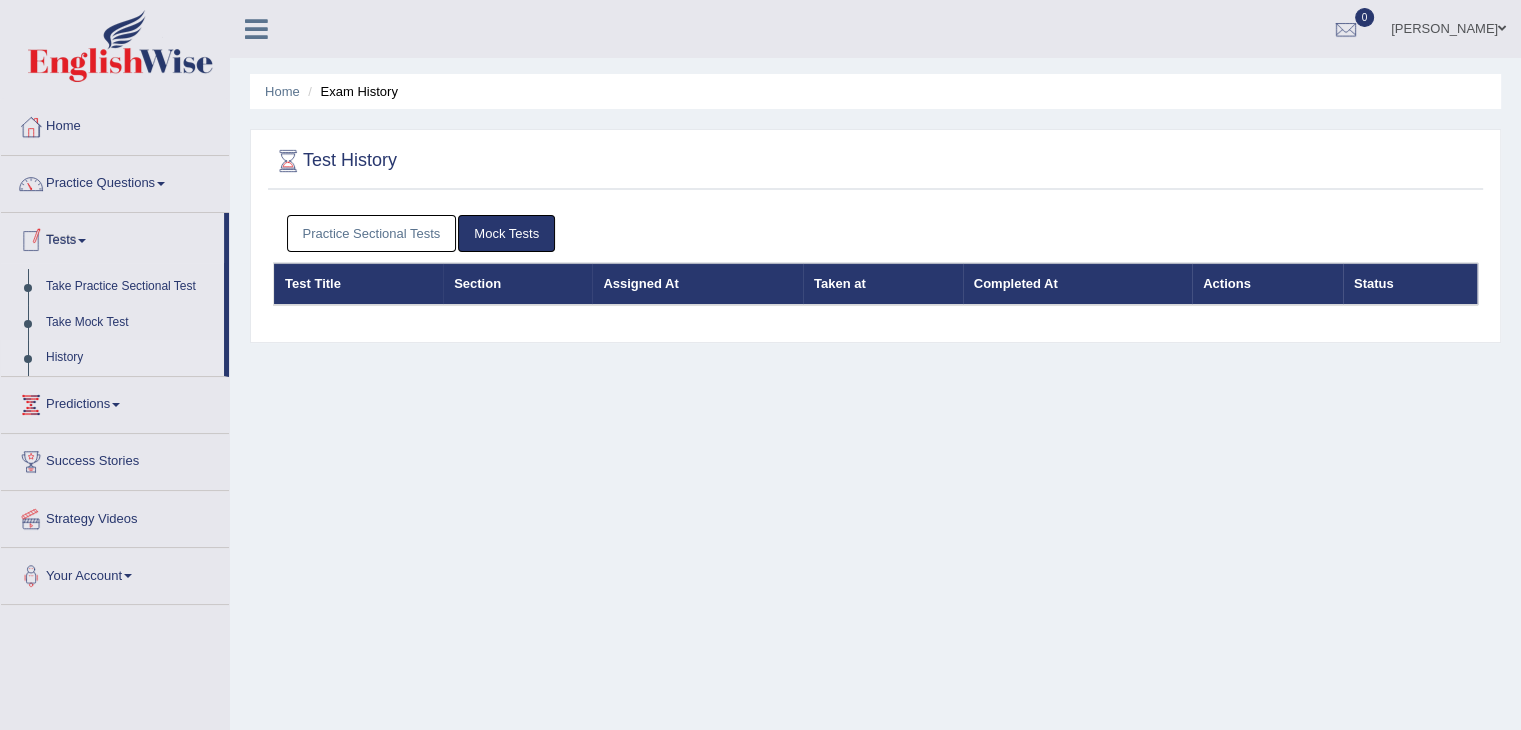 click on "Practice Sectional Tests" at bounding box center [372, 233] 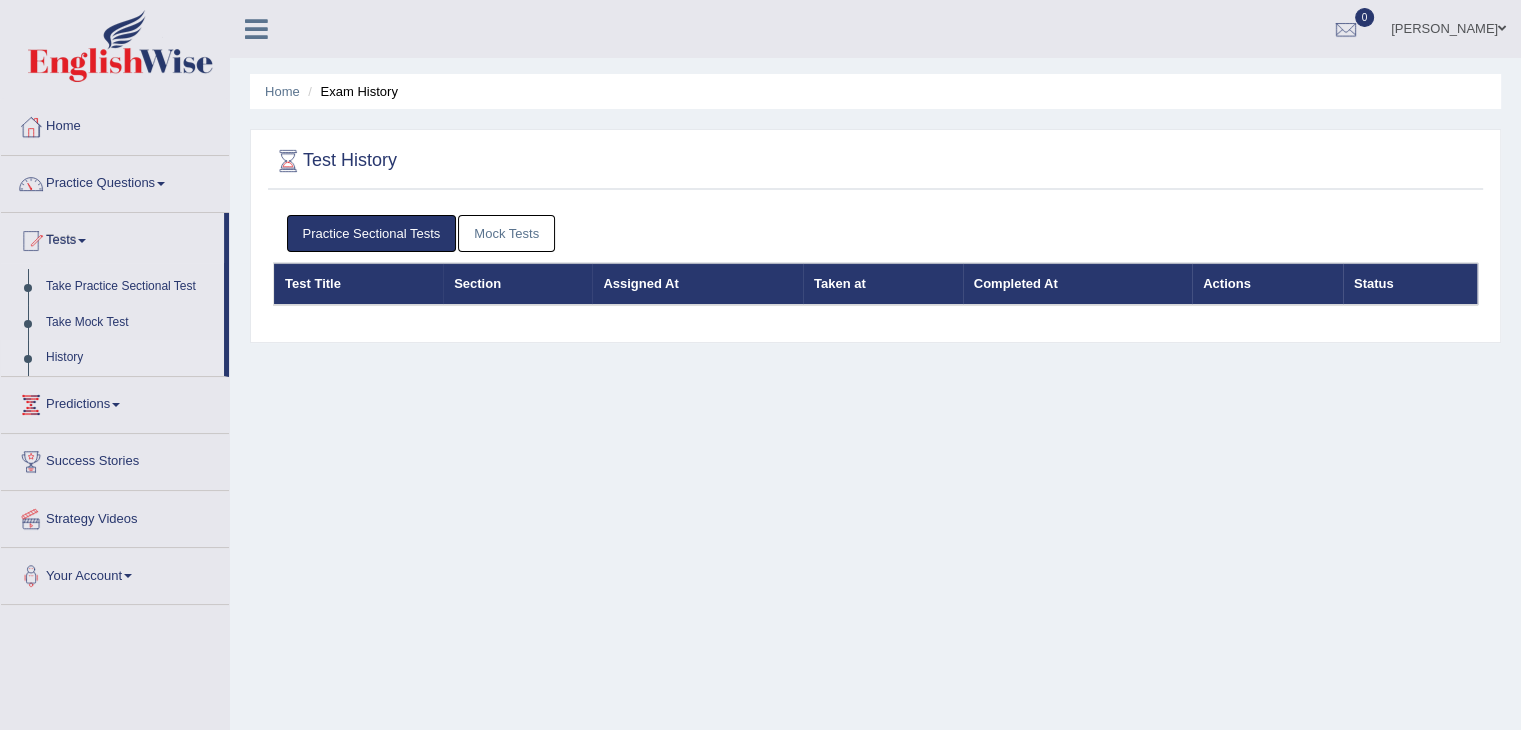 click on "Mock Tests" at bounding box center (506, 233) 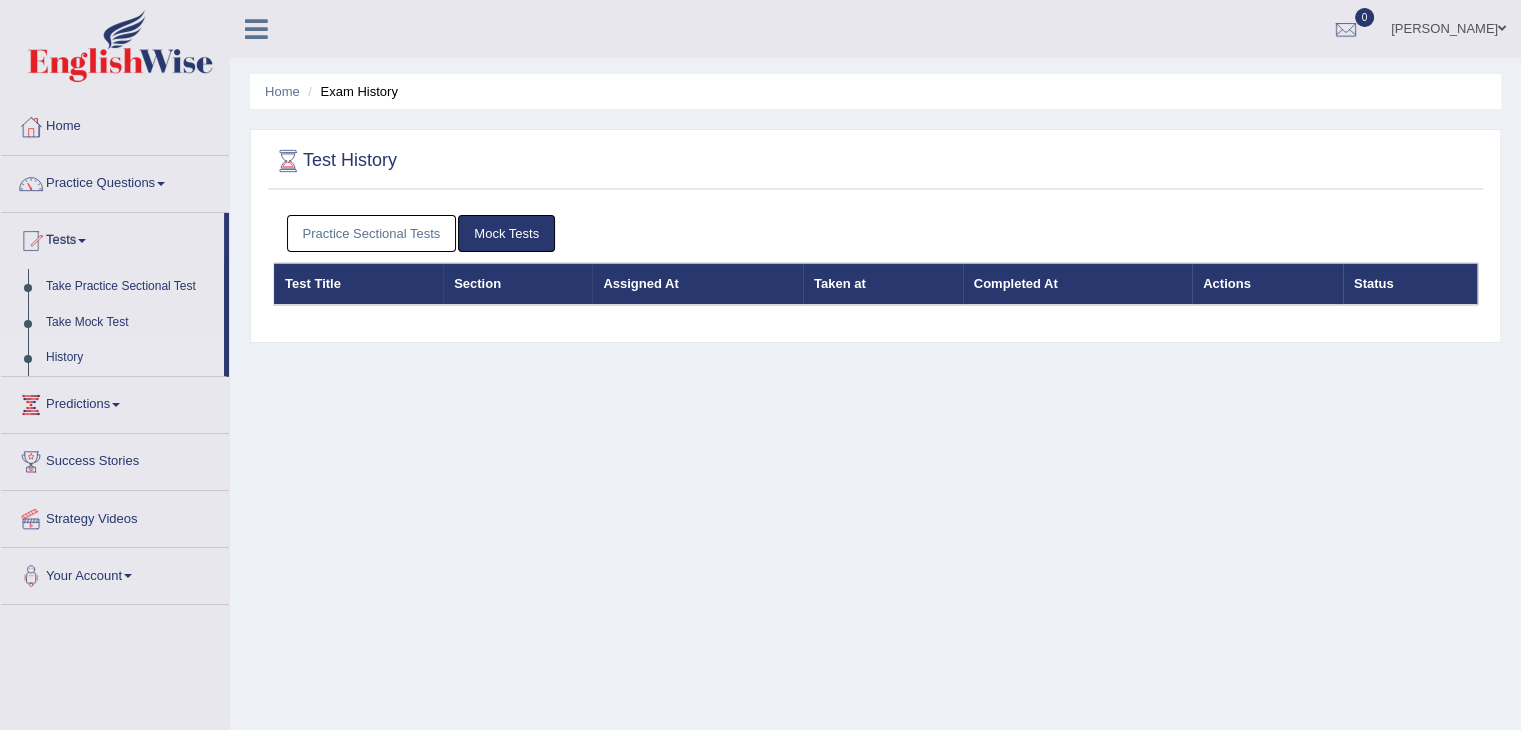 click on "Manish Chaudhary" at bounding box center (1448, 26) 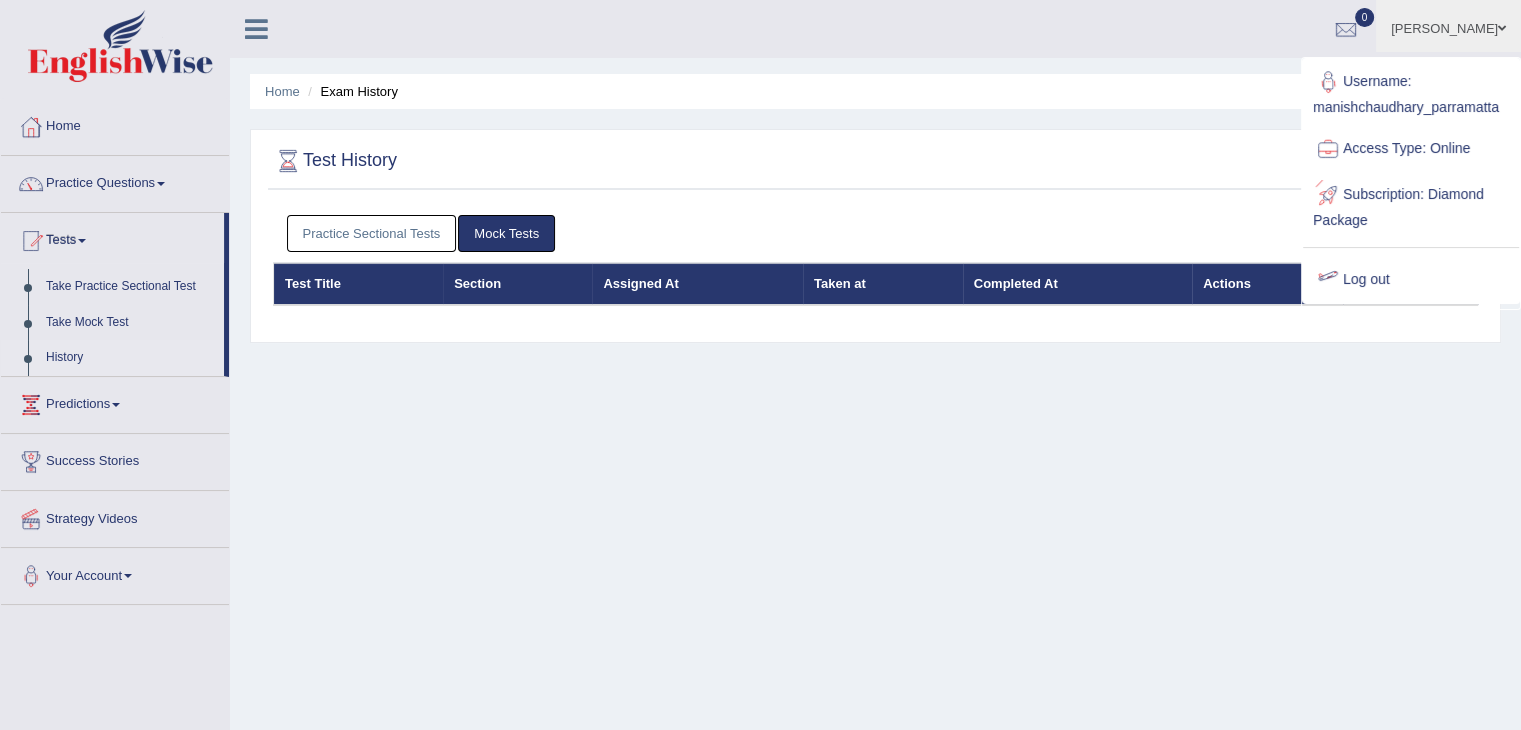 click at bounding box center (1328, 280) 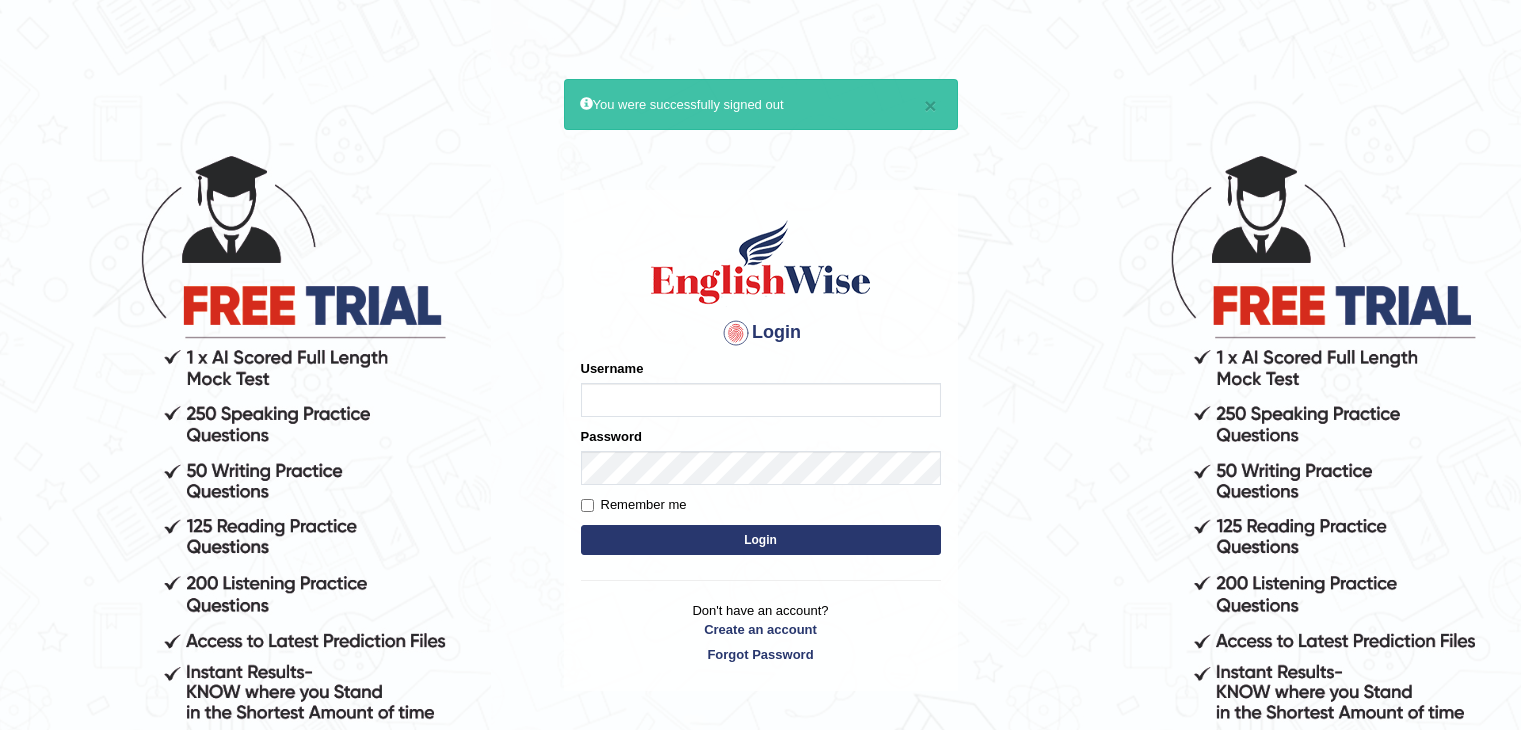 scroll, scrollTop: 0, scrollLeft: 0, axis: both 